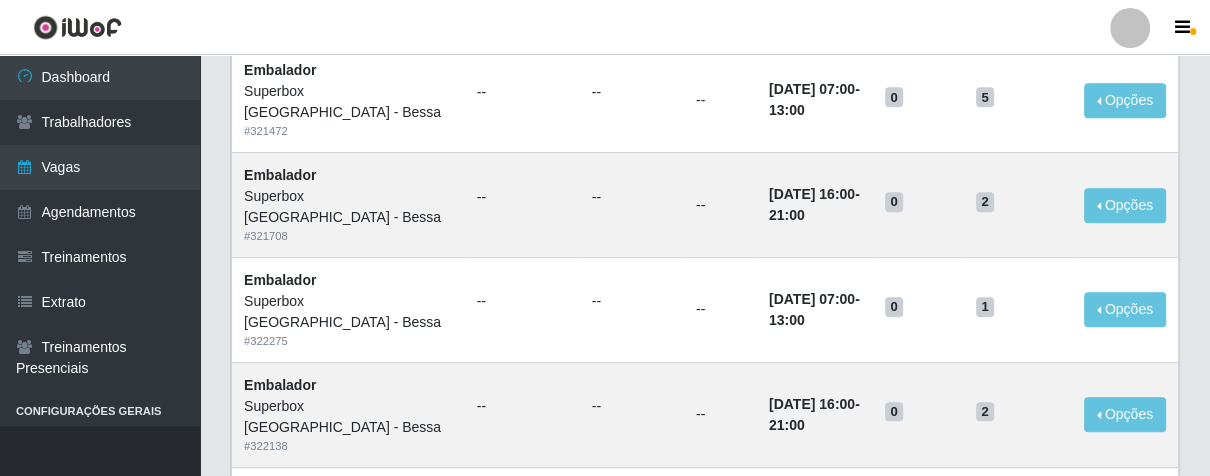 scroll, scrollTop: 888, scrollLeft: 0, axis: vertical 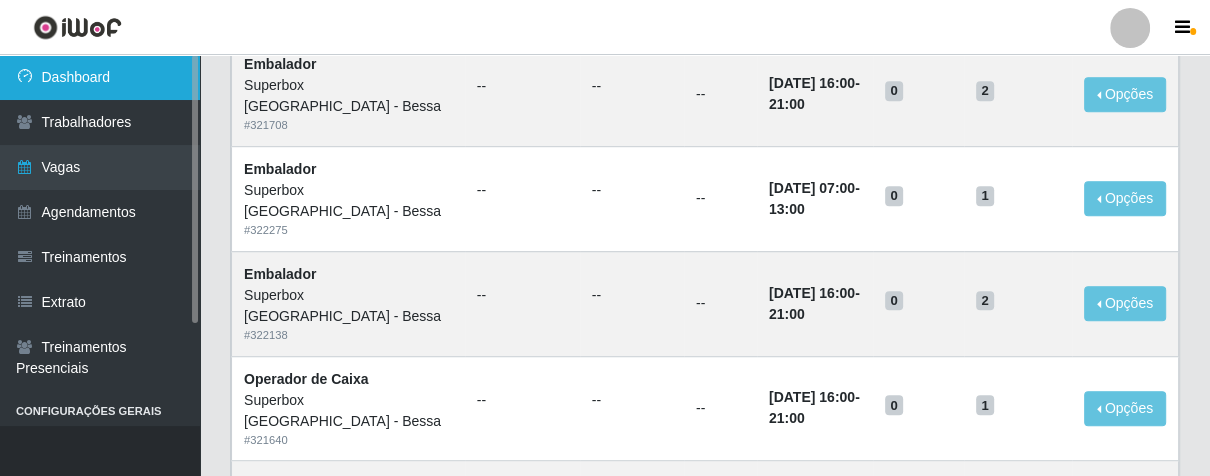 click on "Dashboard" at bounding box center (100, 77) 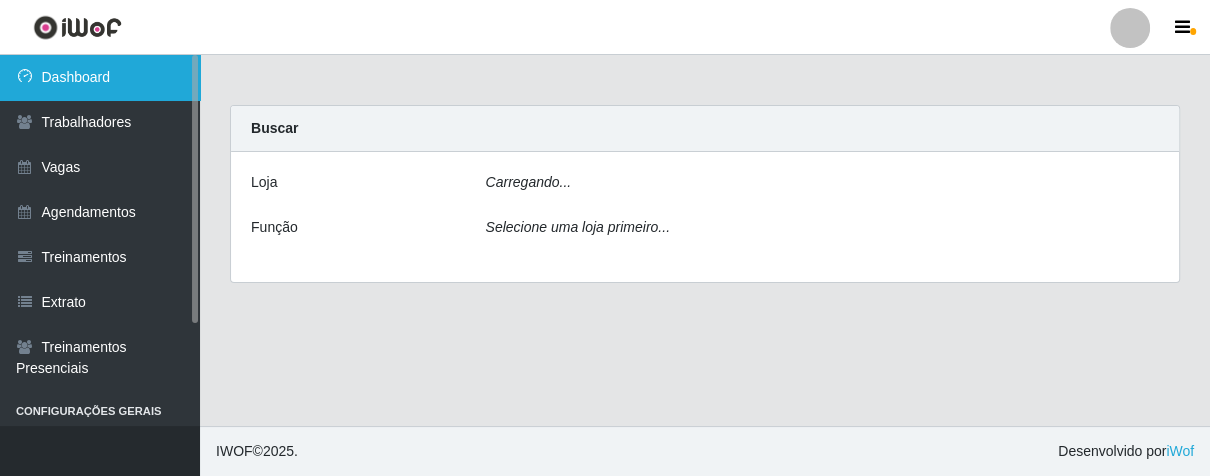 scroll, scrollTop: 0, scrollLeft: 0, axis: both 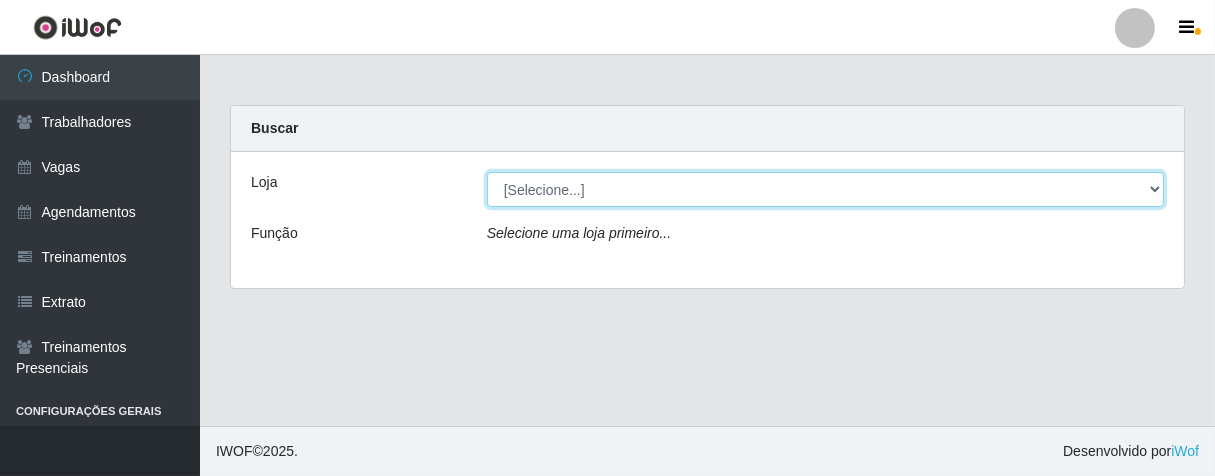 click on "[Selecione...] Superbox [GEOGRAPHIC_DATA] - Bessa" at bounding box center (825, 189) 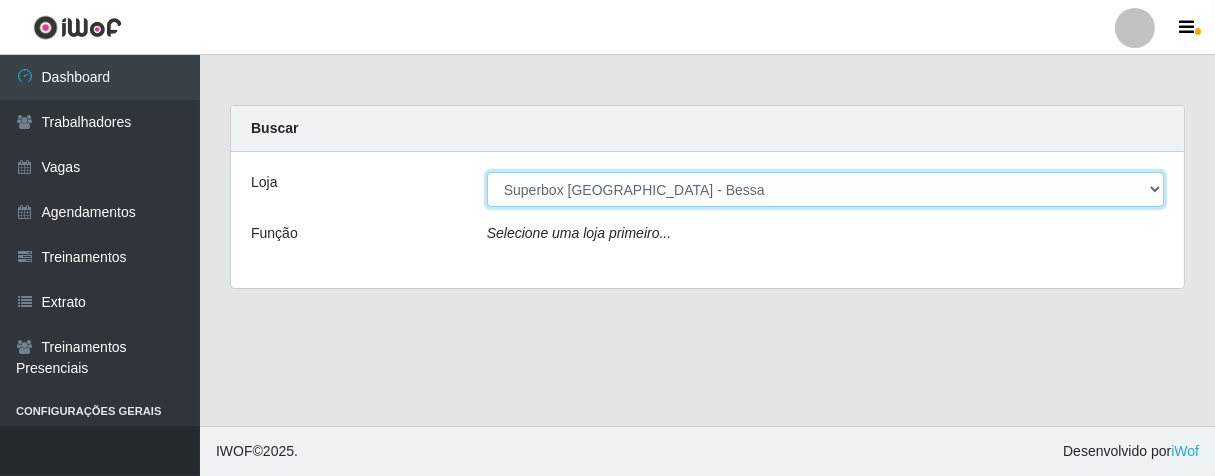 click on "[Selecione...] Superbox [GEOGRAPHIC_DATA] - Bessa" at bounding box center [825, 189] 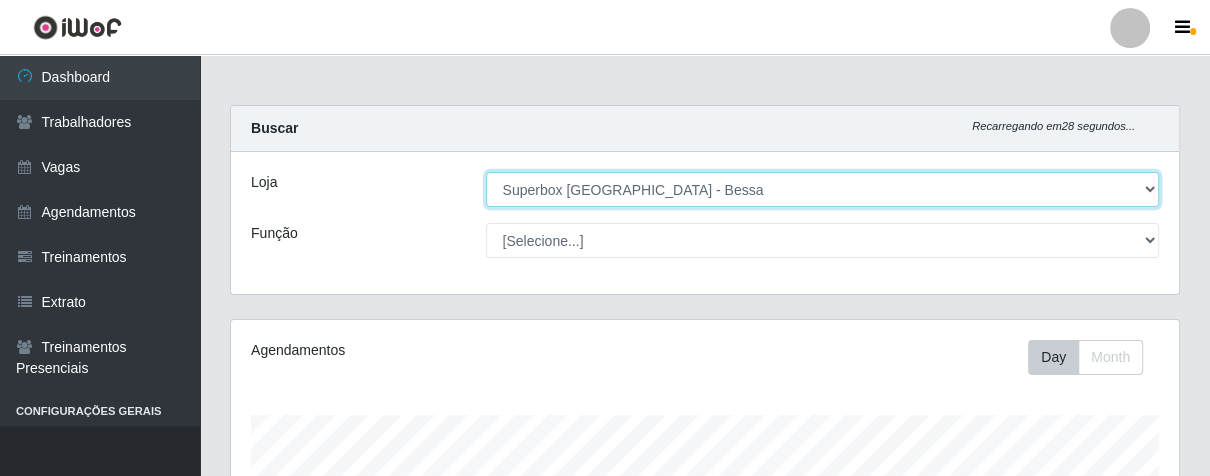 scroll, scrollTop: 999584, scrollLeft: 999051, axis: both 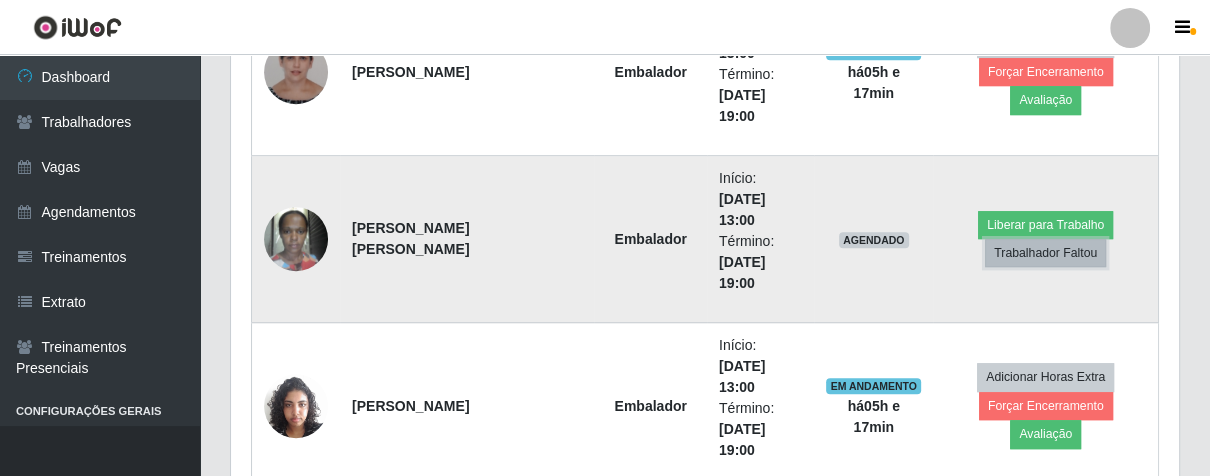 click on "Trabalhador Faltou" at bounding box center [1045, 253] 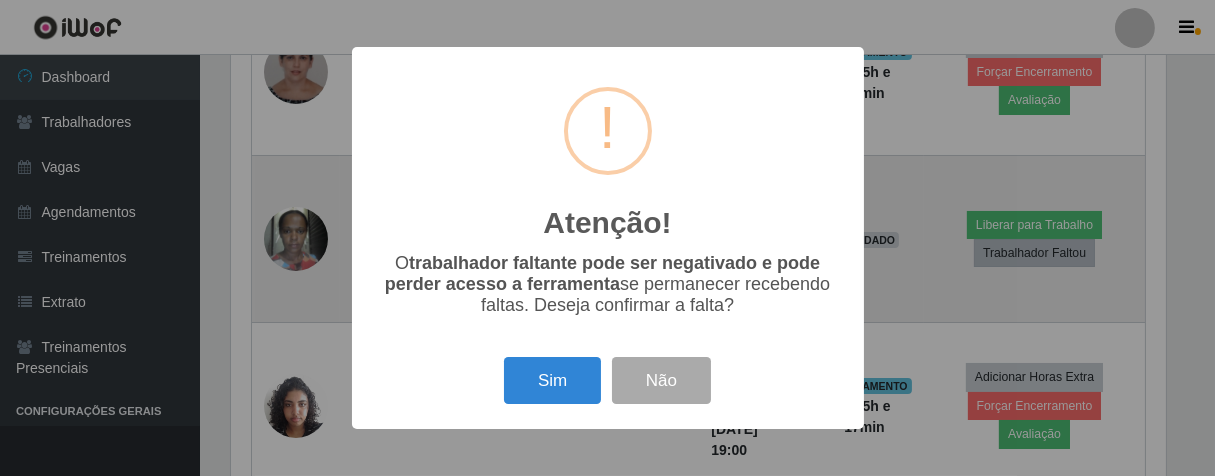 scroll, scrollTop: 999584, scrollLeft: 999064, axis: both 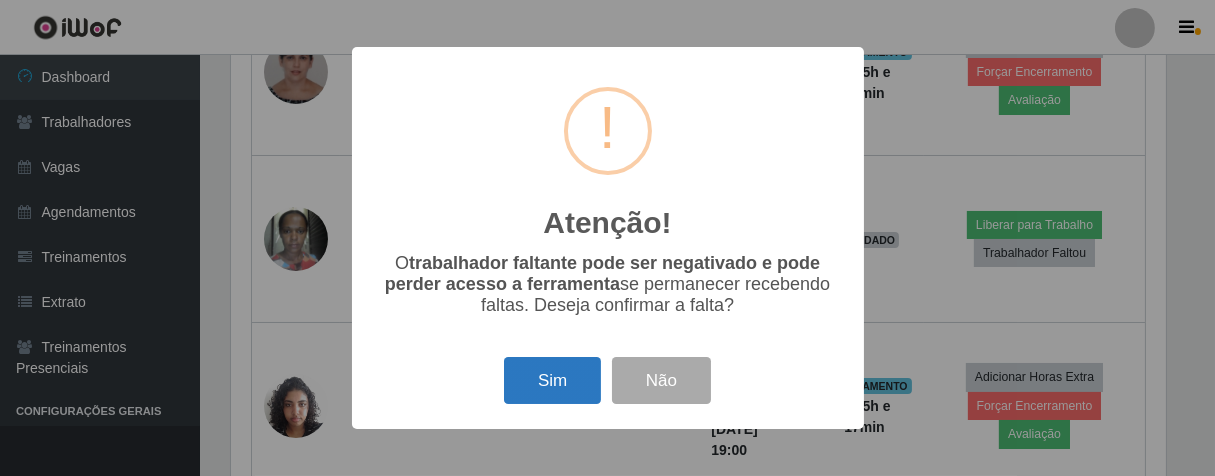 click on "Sim" at bounding box center (552, 380) 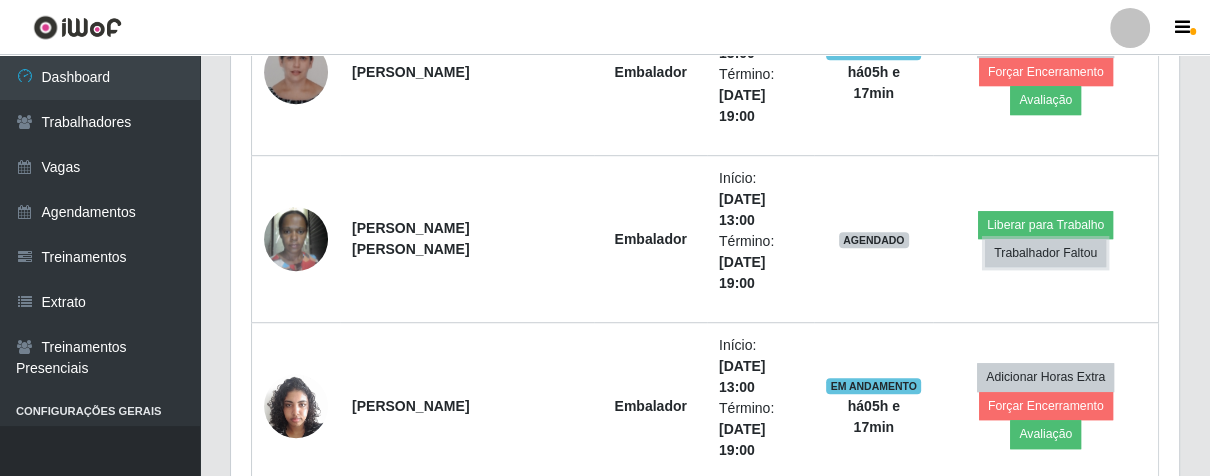 scroll, scrollTop: 999584, scrollLeft: 999051, axis: both 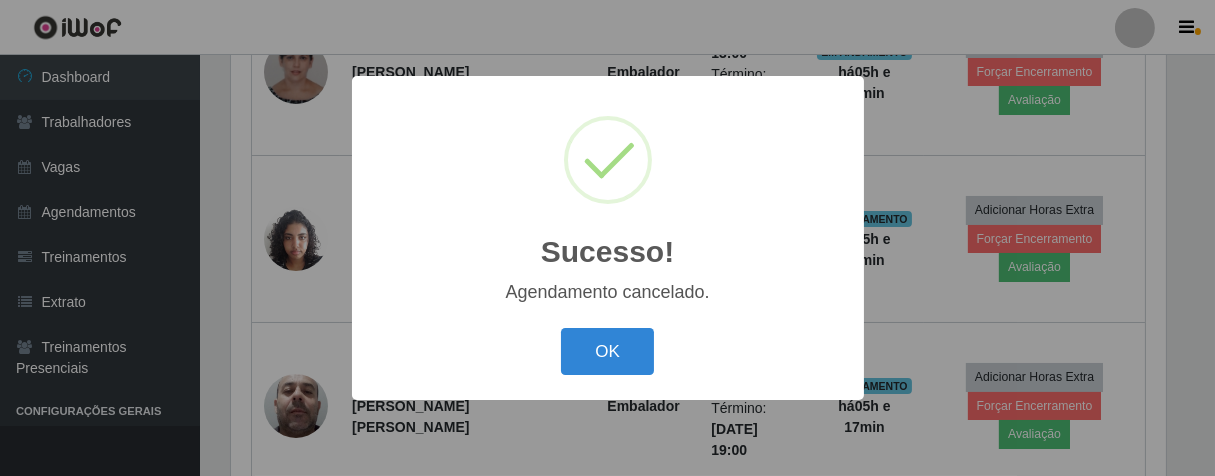 drag, startPoint x: 620, startPoint y: 354, endPoint x: 608, endPoint y: 318, distance: 37.94733 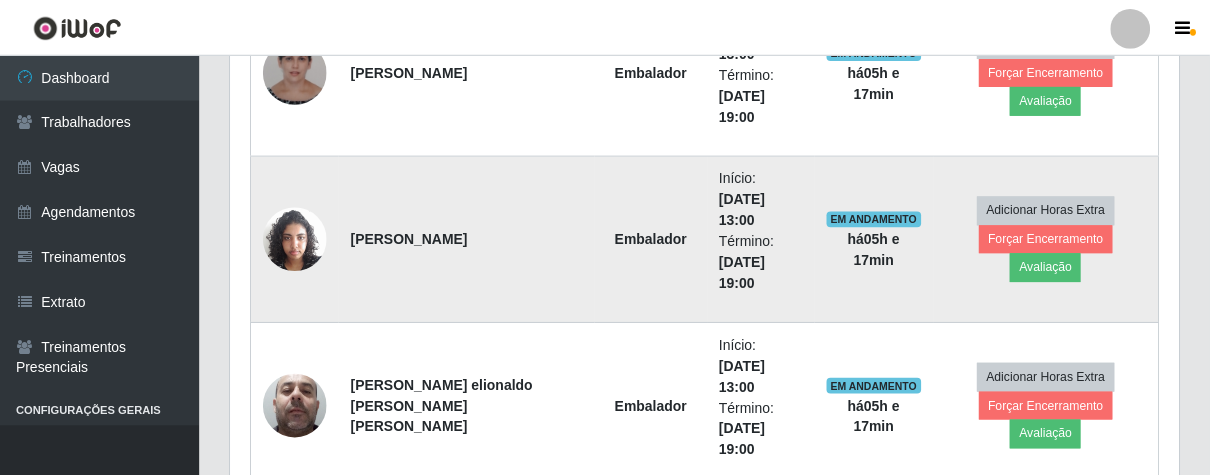 scroll, scrollTop: 999584, scrollLeft: 999051, axis: both 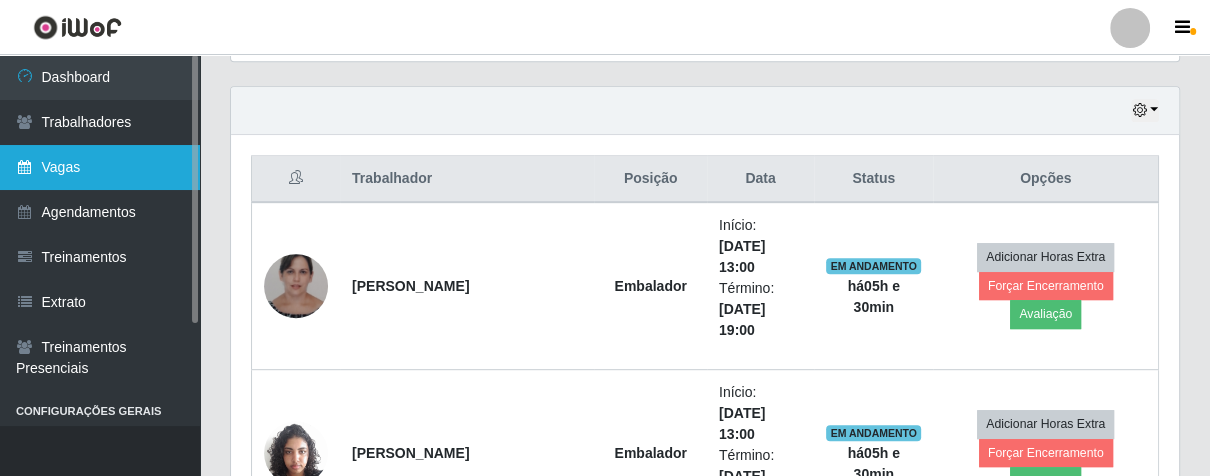 click on "Vagas" at bounding box center [100, 167] 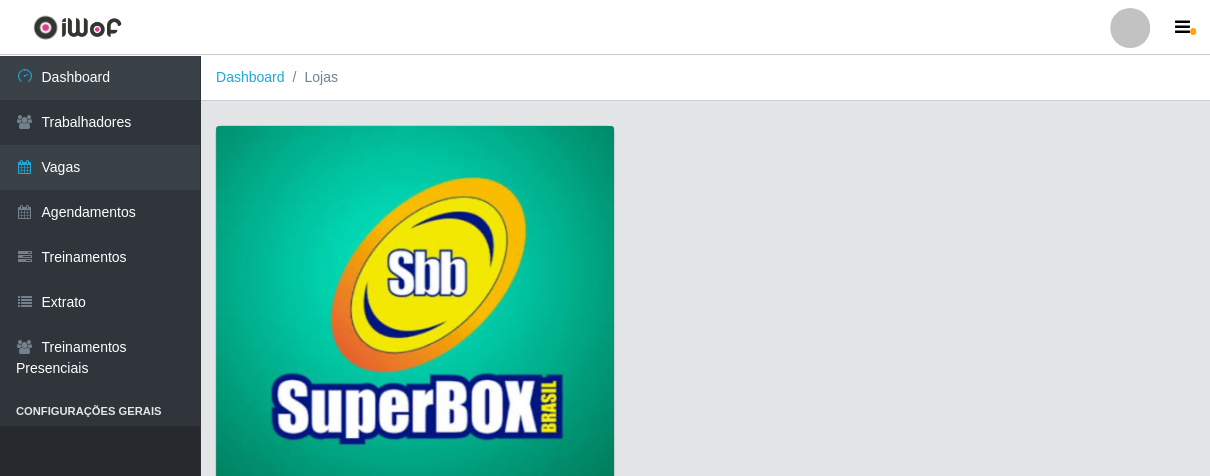scroll, scrollTop: 152, scrollLeft: 0, axis: vertical 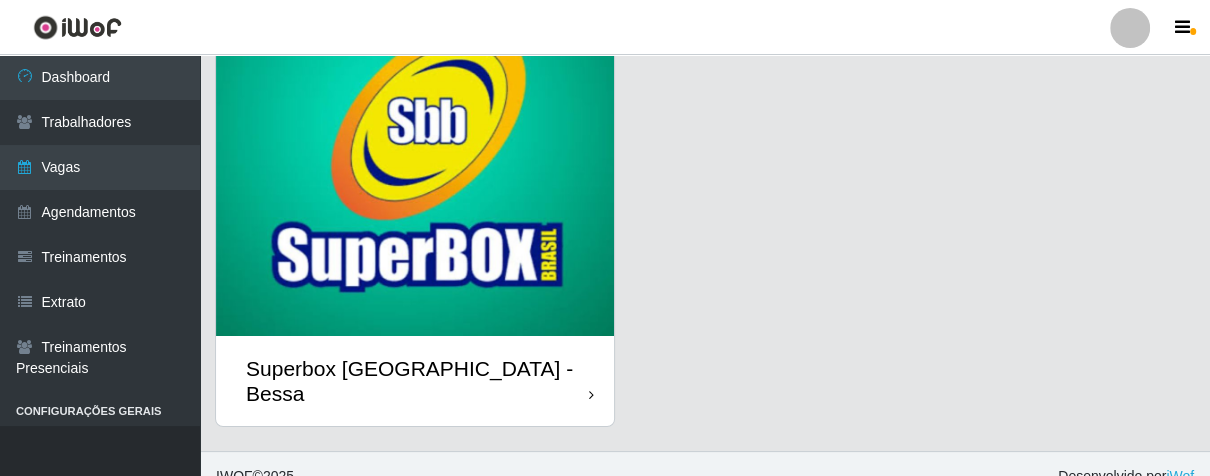 click at bounding box center (591, 395) 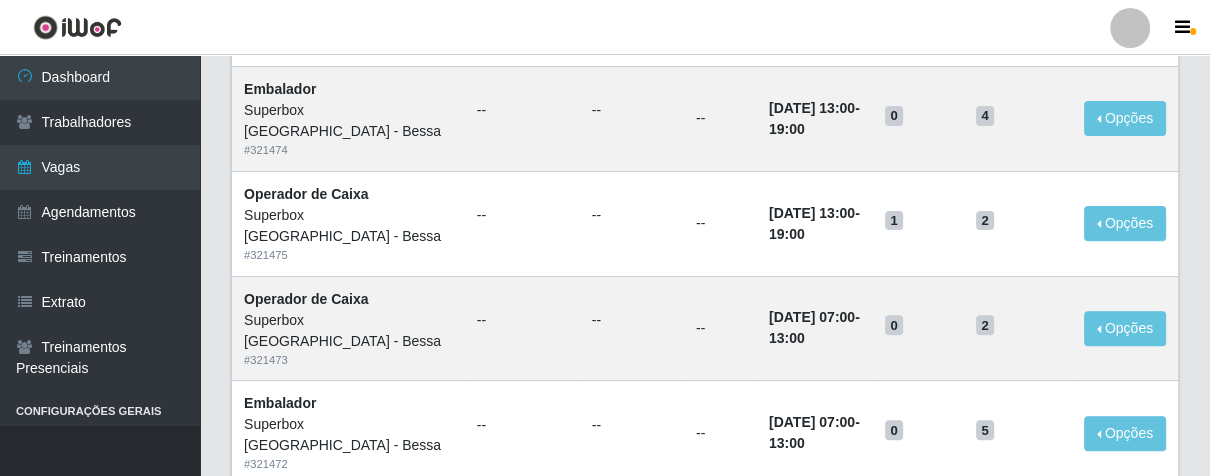scroll, scrollTop: 0, scrollLeft: 0, axis: both 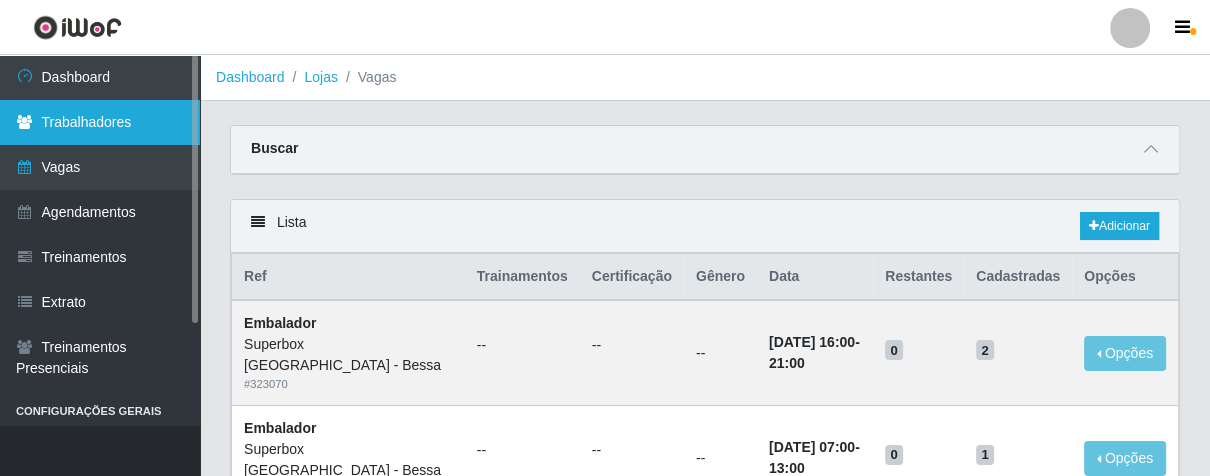 click on "Trabalhadores" at bounding box center (100, 122) 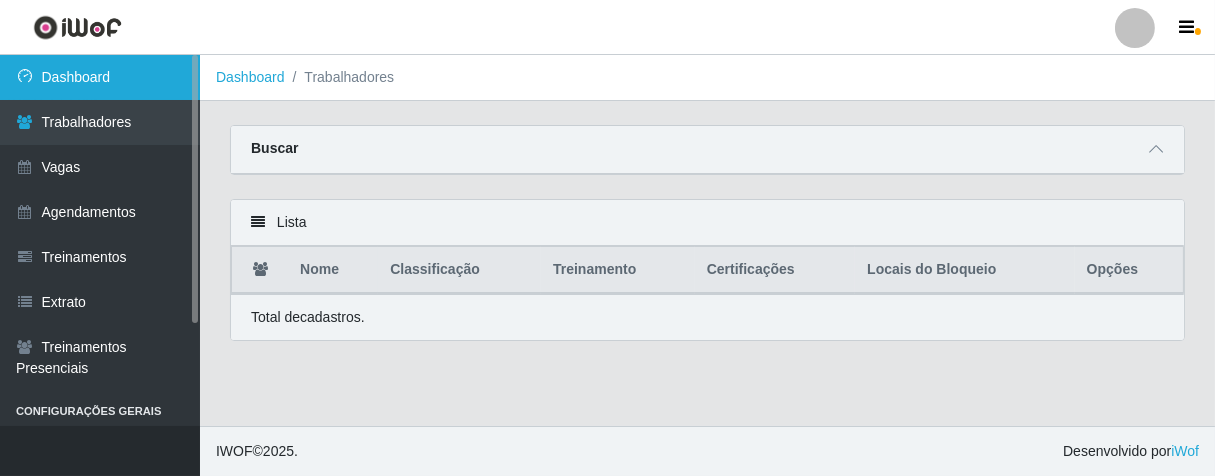 click on "Dashboard" at bounding box center (100, 77) 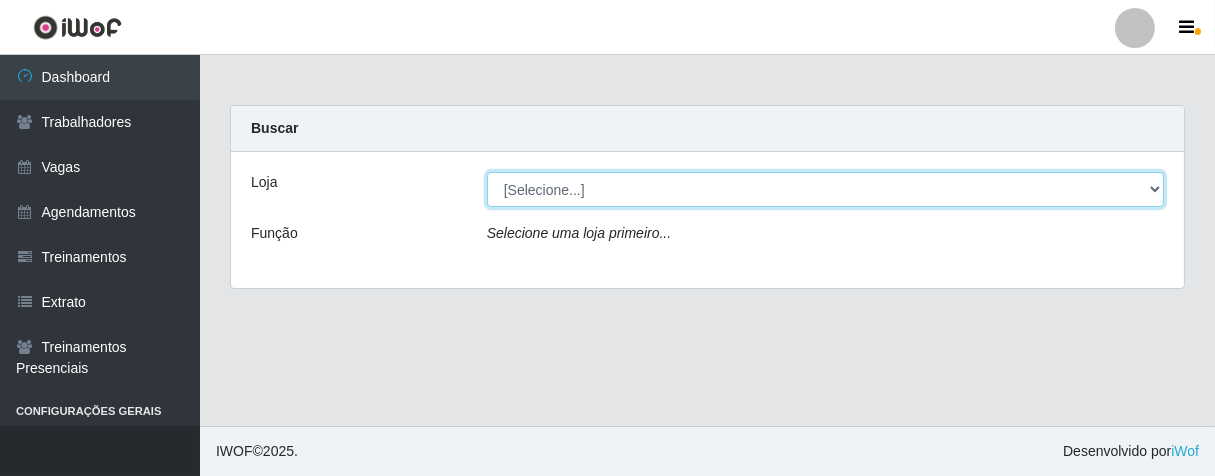 click on "[Selecione...] Superbox [GEOGRAPHIC_DATA] - Bessa" at bounding box center (825, 189) 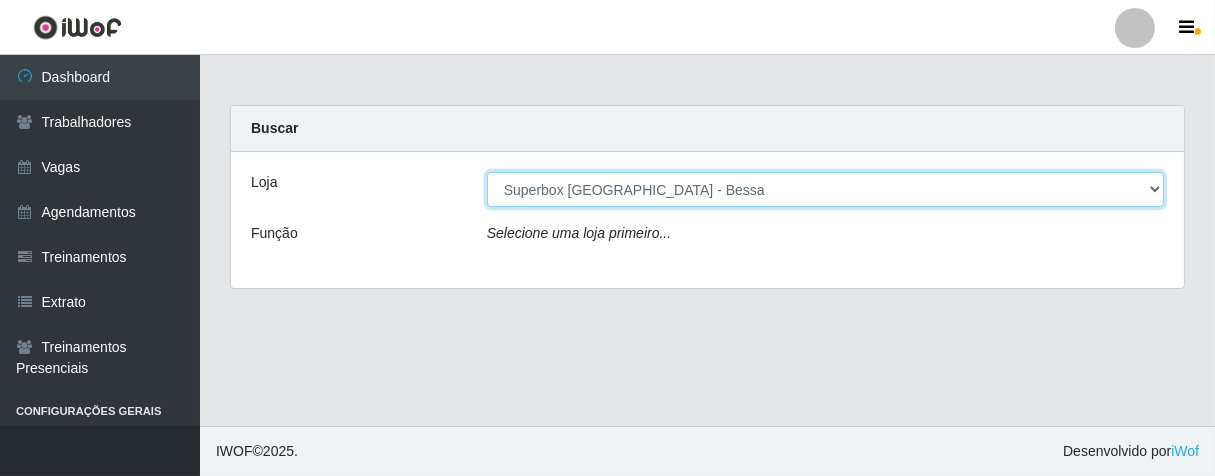 click on "[Selecione...] Superbox [GEOGRAPHIC_DATA] - Bessa" at bounding box center [825, 189] 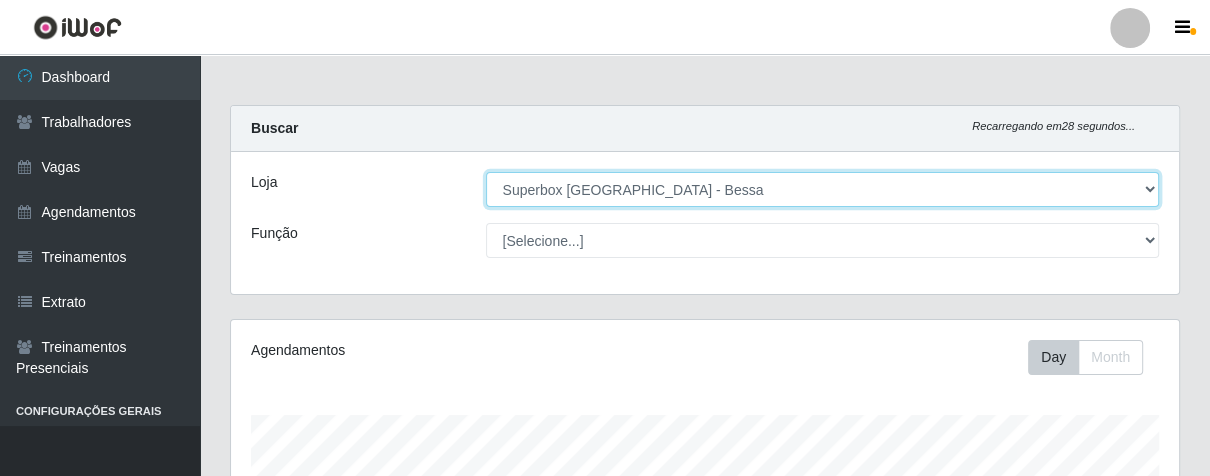 scroll, scrollTop: 999584, scrollLeft: 999051, axis: both 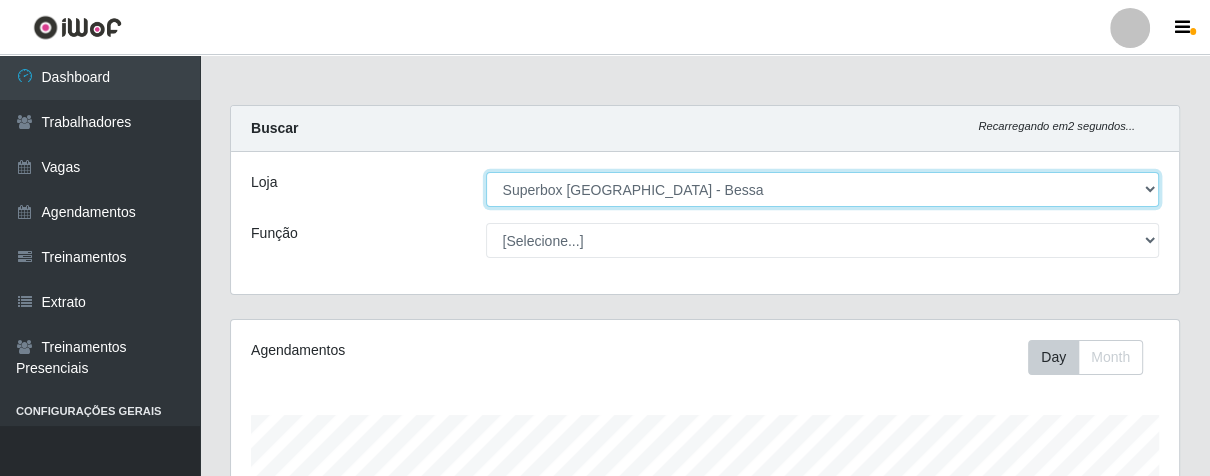 click on "[Selecione...] Superbox [GEOGRAPHIC_DATA] - Bessa" at bounding box center (823, 189) 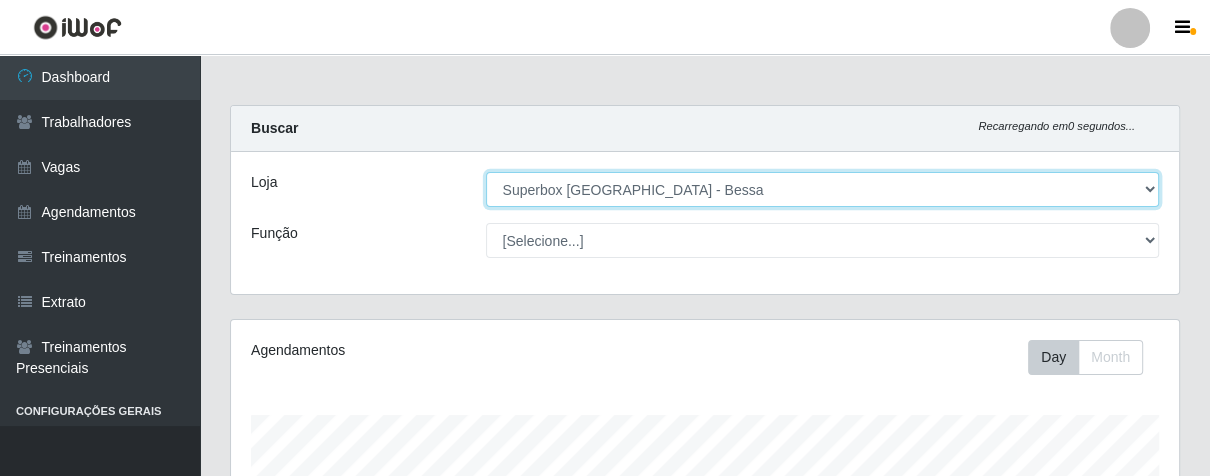 click on "[Selecione...] Superbox [GEOGRAPHIC_DATA] - Bessa" at bounding box center [823, 189] 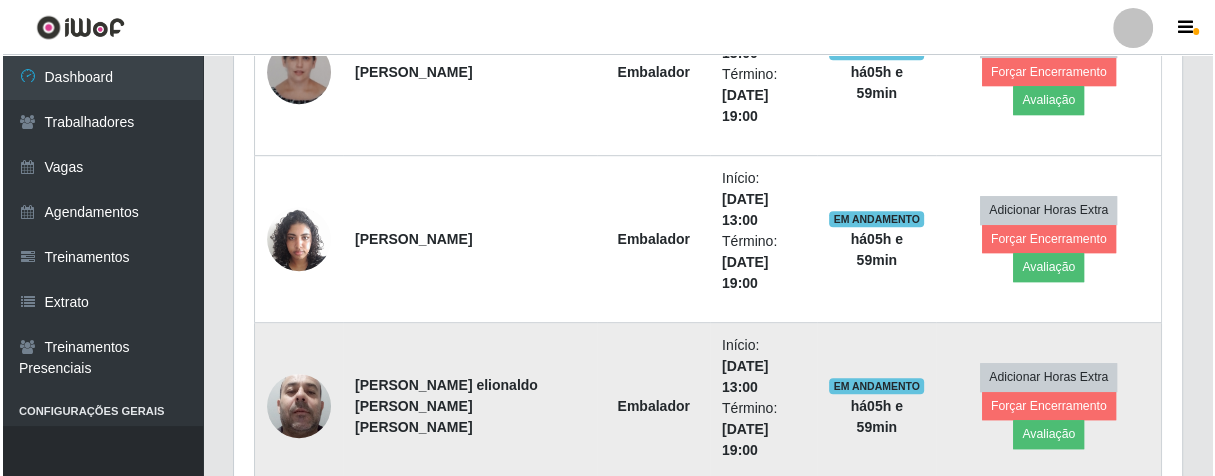 scroll, scrollTop: 1000, scrollLeft: 0, axis: vertical 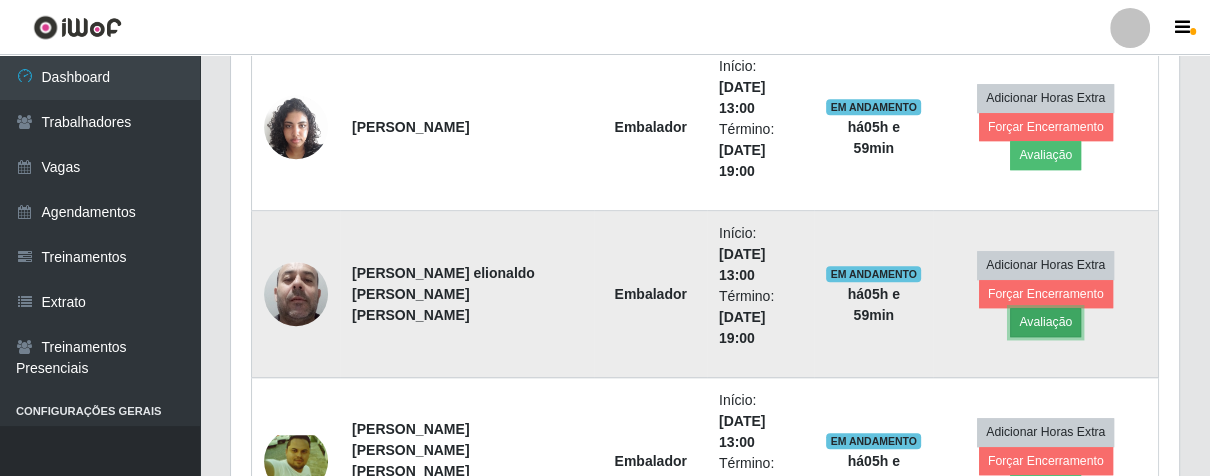 click on "Avaliação" at bounding box center (1045, 322) 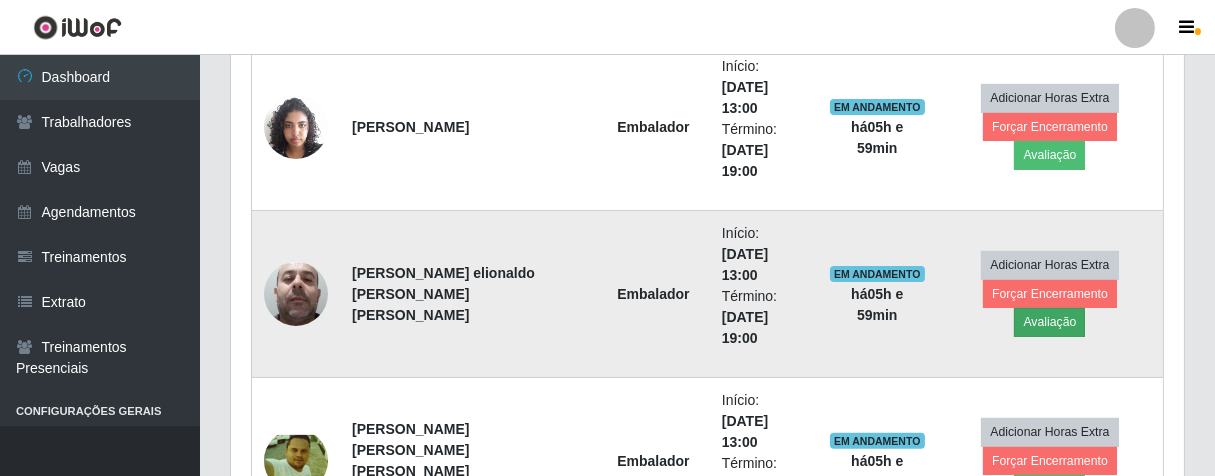 scroll, scrollTop: 999584, scrollLeft: 999064, axis: both 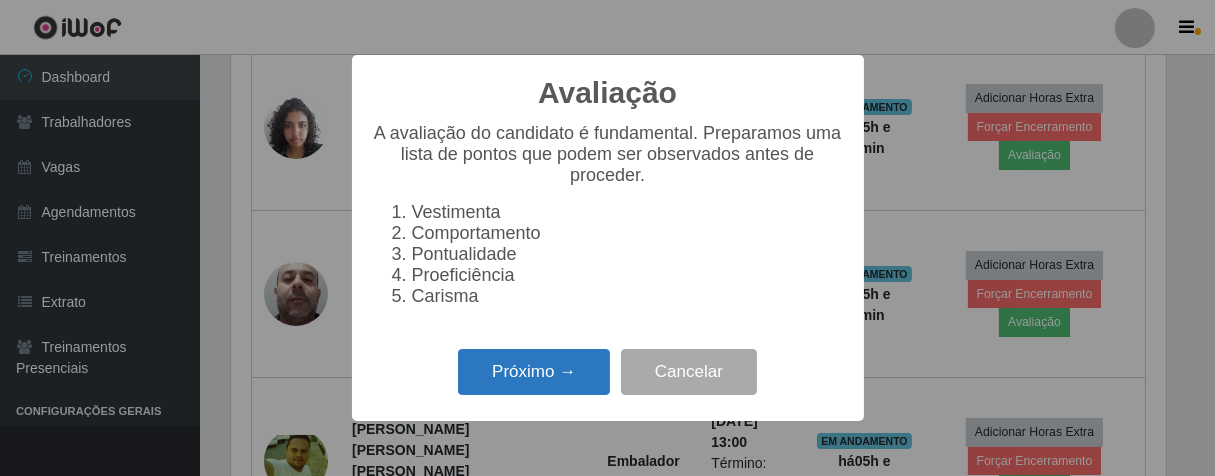 click on "Próximo →" at bounding box center [534, 372] 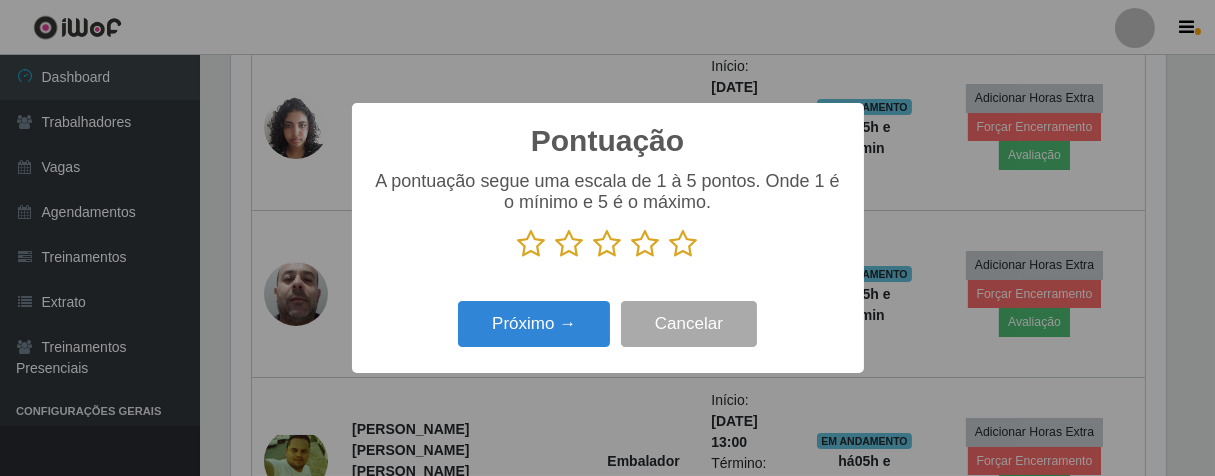 click at bounding box center [684, 244] 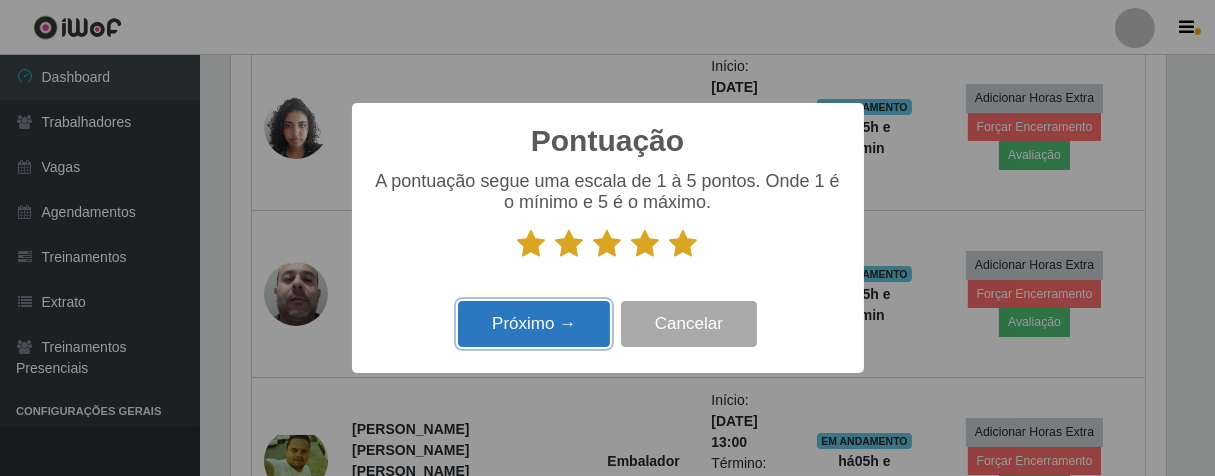 click on "Próximo →" at bounding box center [534, 324] 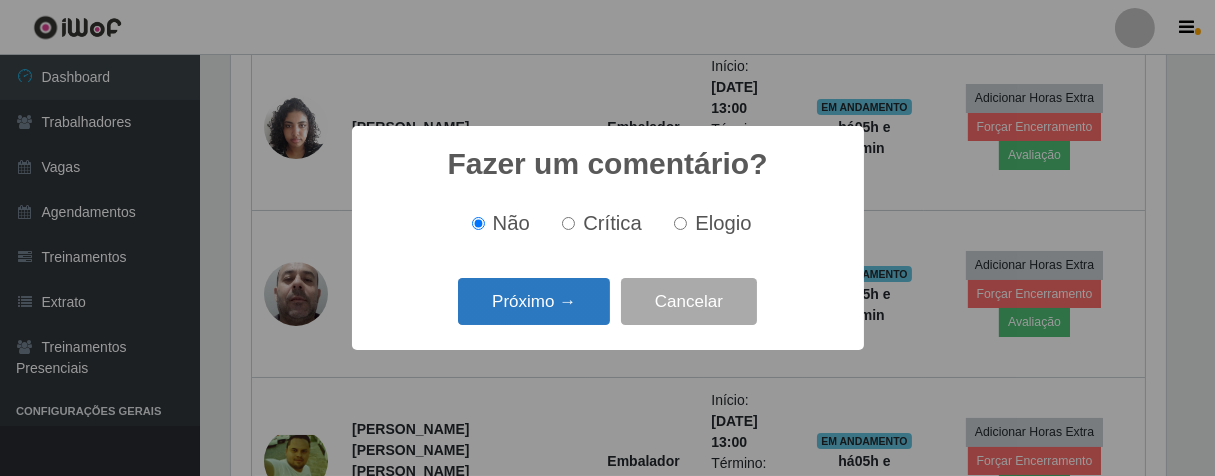 click on "Próximo →" at bounding box center [534, 301] 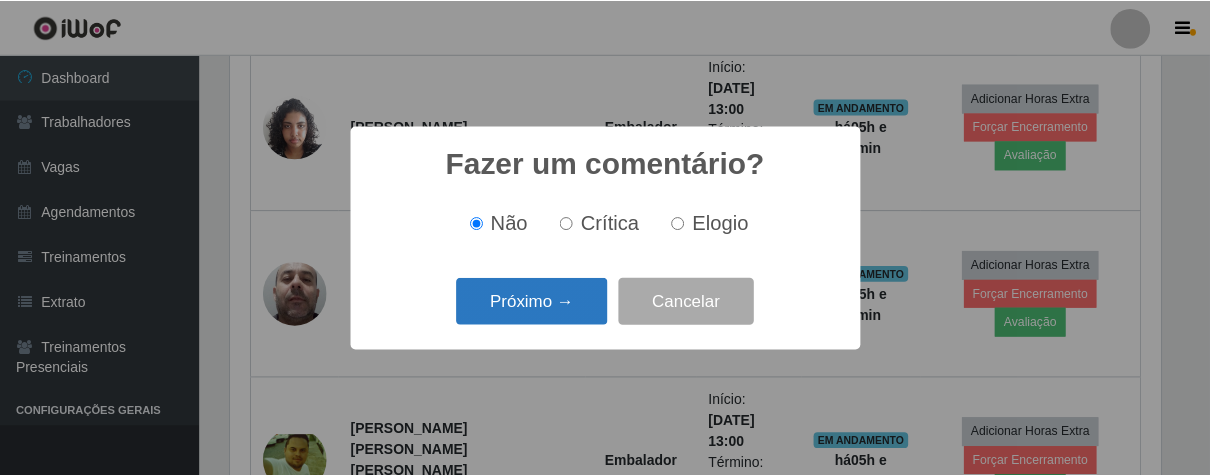 scroll, scrollTop: 999584, scrollLeft: 999064, axis: both 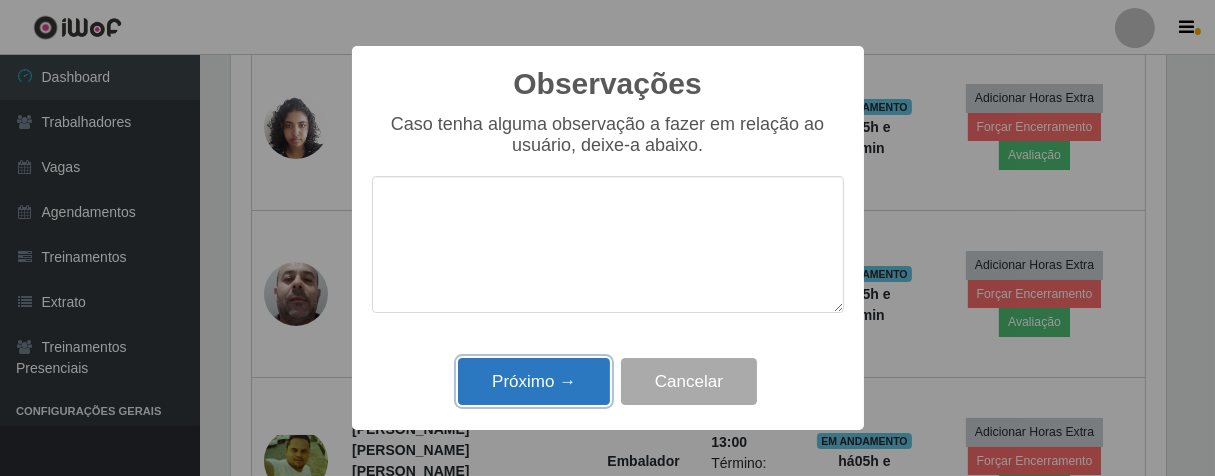 click on "Próximo →" at bounding box center (534, 381) 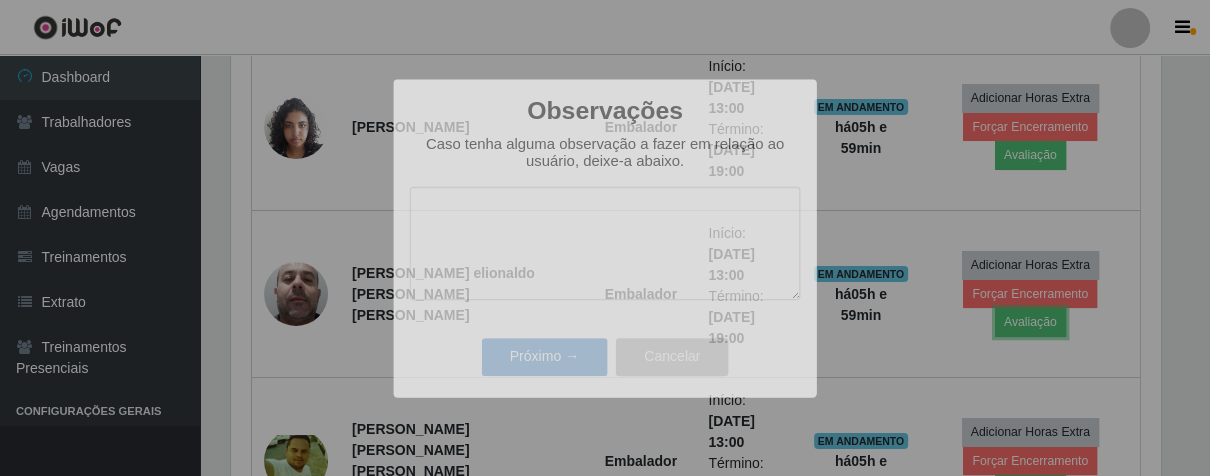 scroll, scrollTop: 999584, scrollLeft: 999051, axis: both 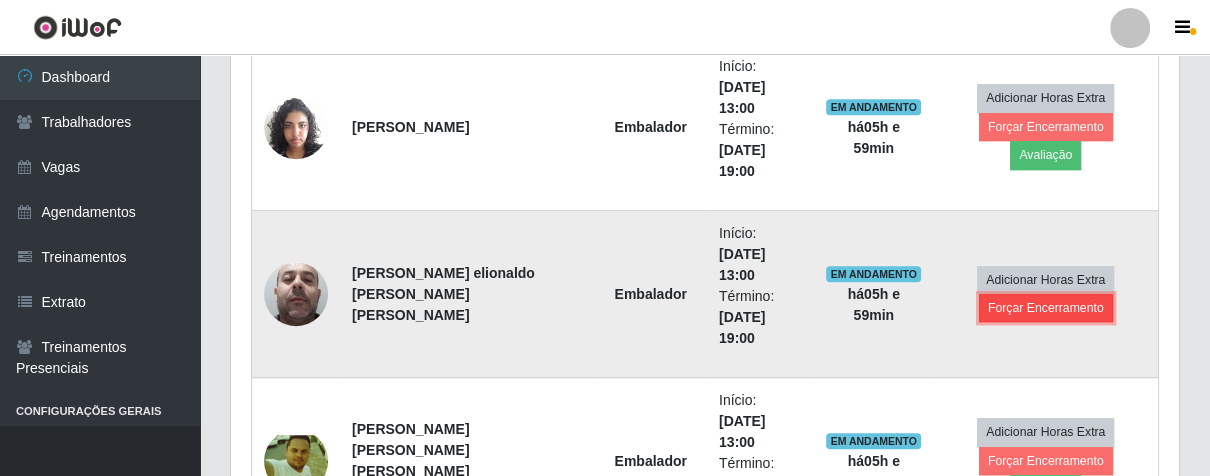 click on "Forçar Encerramento" at bounding box center [1046, 308] 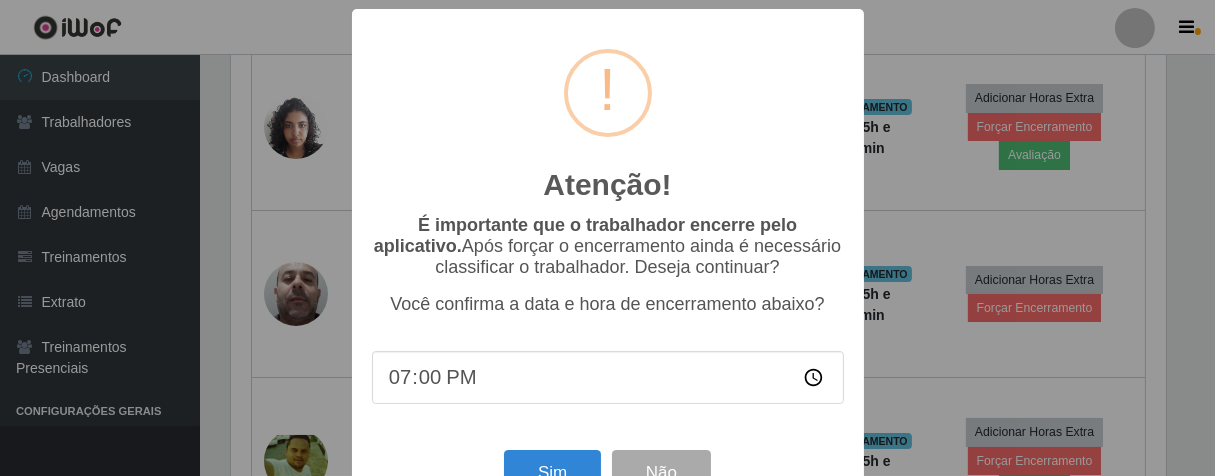 scroll, scrollTop: 999584, scrollLeft: 999064, axis: both 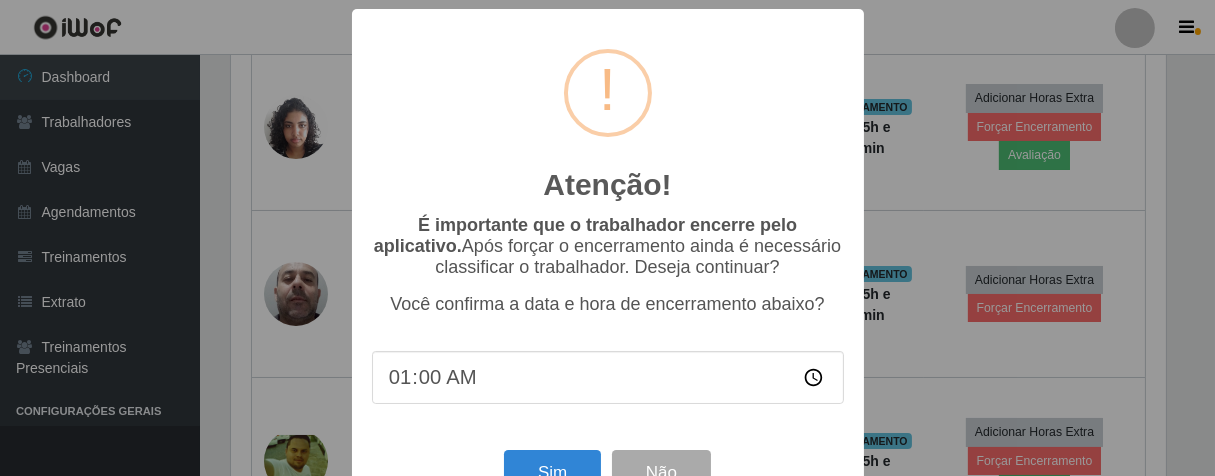 type on "19:00" 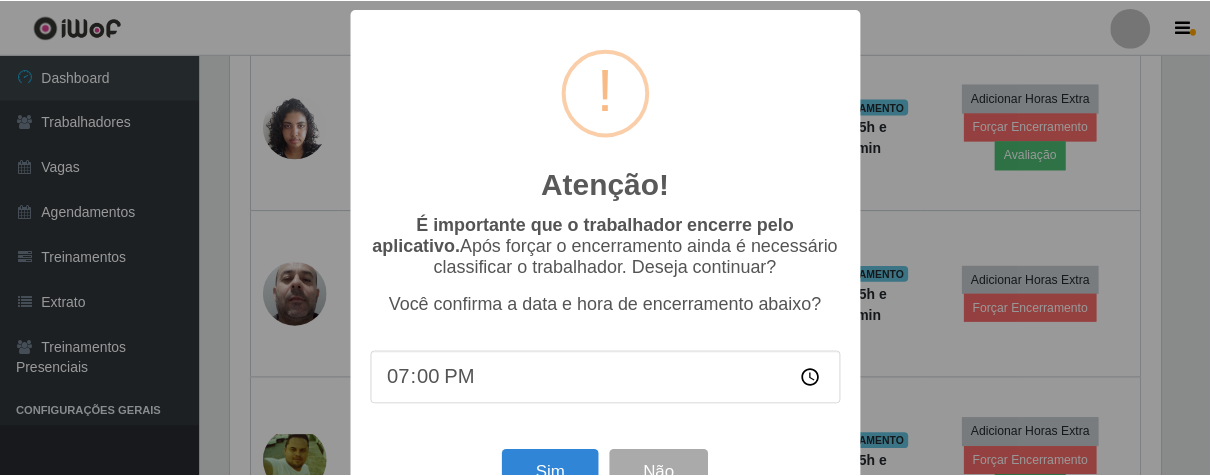 scroll, scrollTop: 69, scrollLeft: 0, axis: vertical 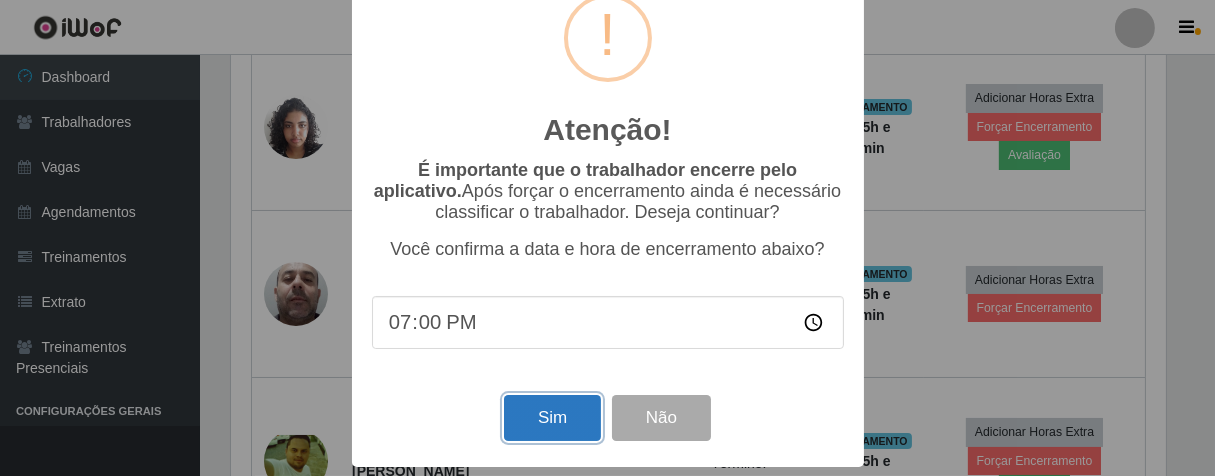 click on "Sim" at bounding box center [552, 418] 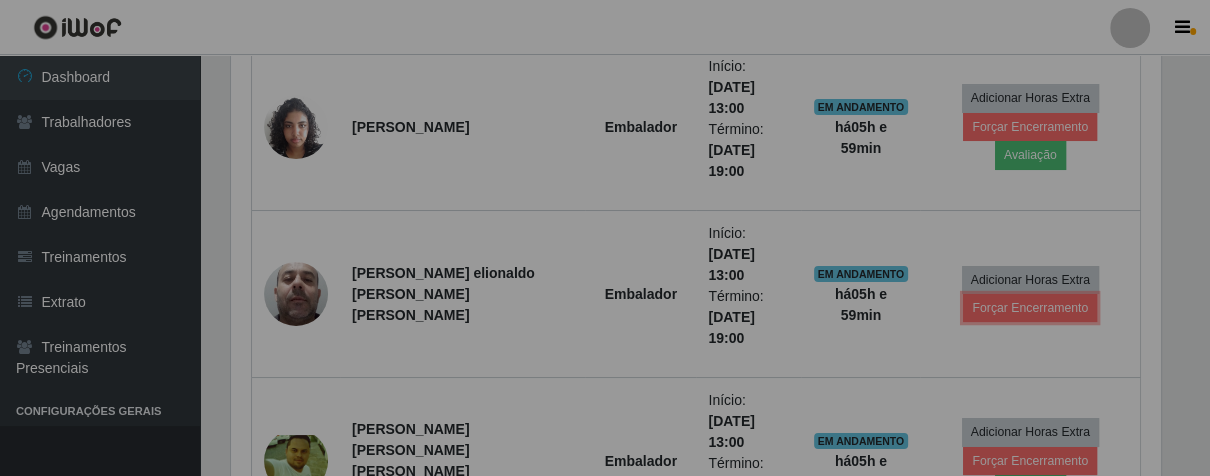 scroll, scrollTop: 999584, scrollLeft: 999051, axis: both 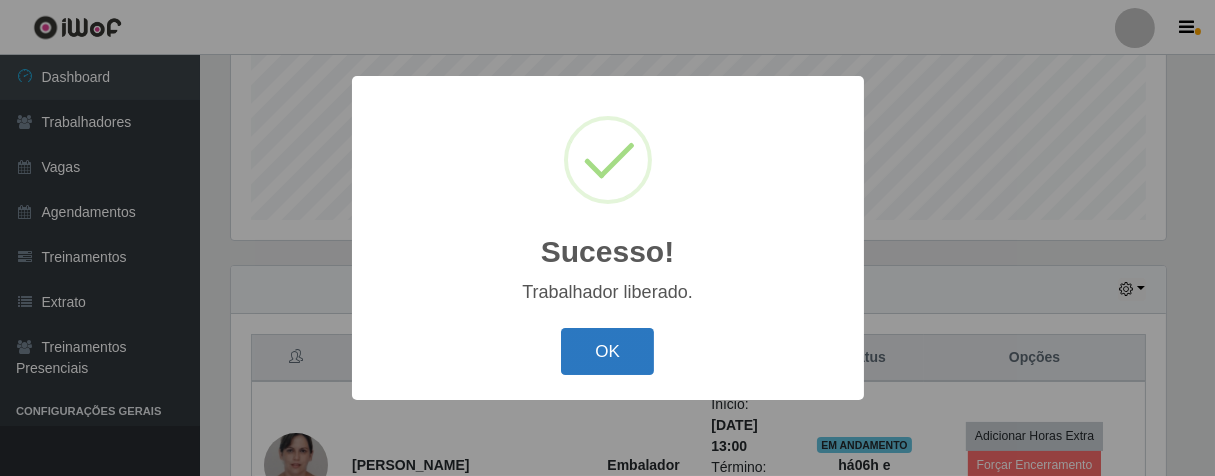 click on "OK" at bounding box center (607, 351) 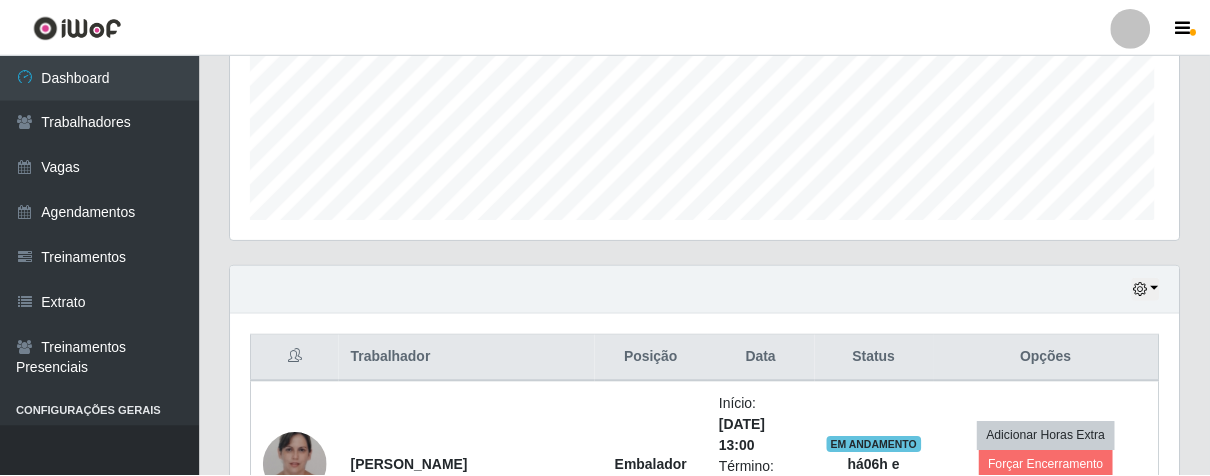 scroll, scrollTop: 999584, scrollLeft: 999051, axis: both 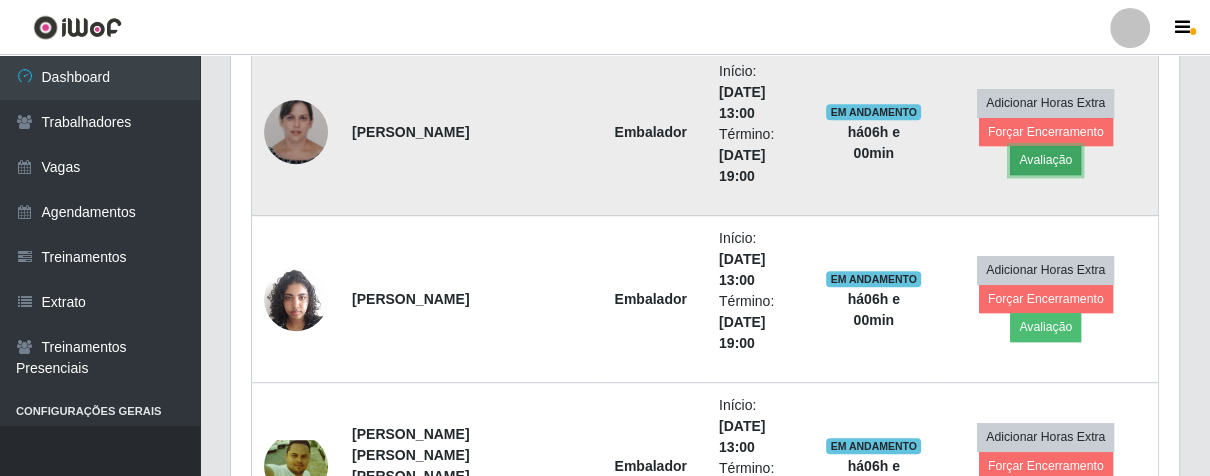 click on "Avaliação" at bounding box center (1045, 160) 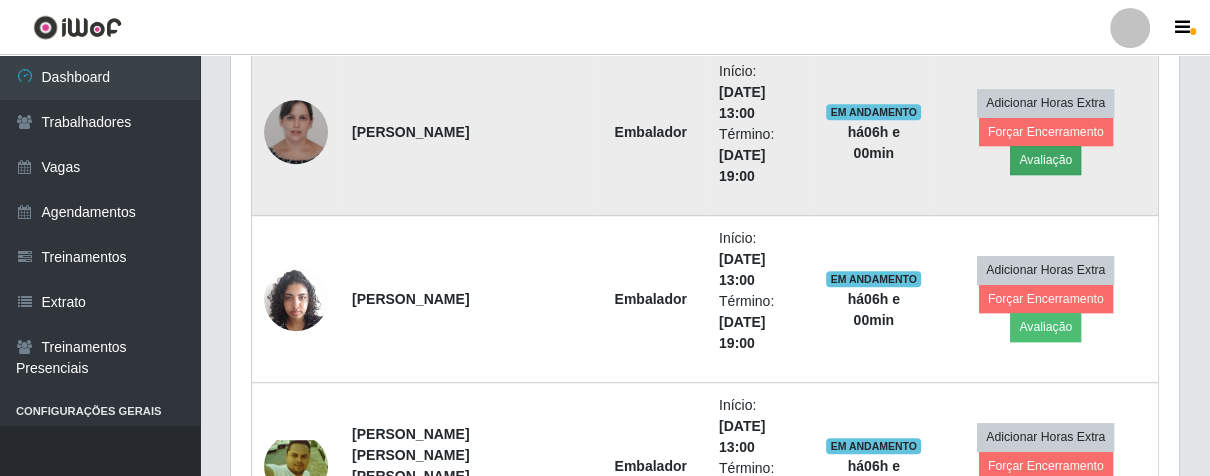 scroll, scrollTop: 999584, scrollLeft: 999064, axis: both 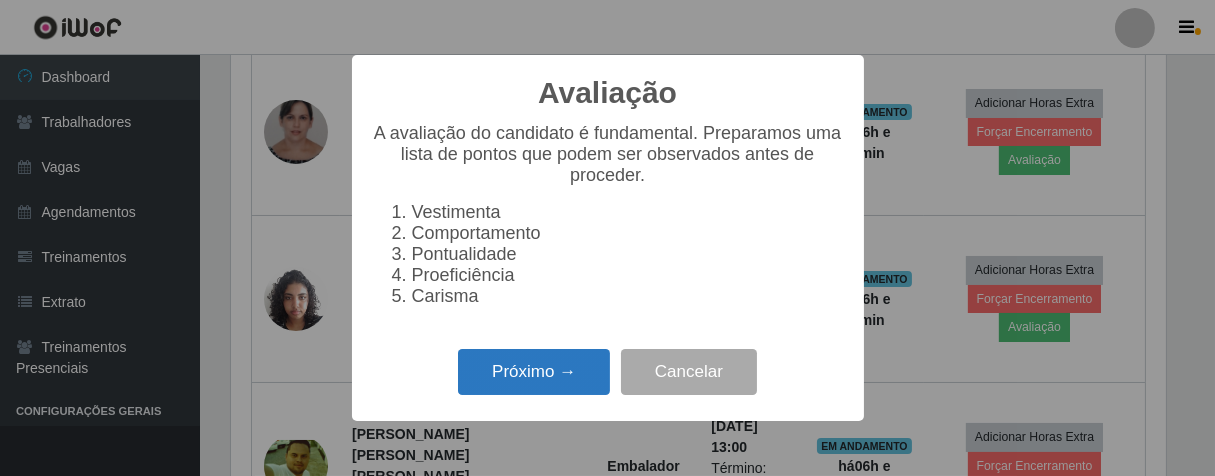 click on "Próximo →" at bounding box center (534, 372) 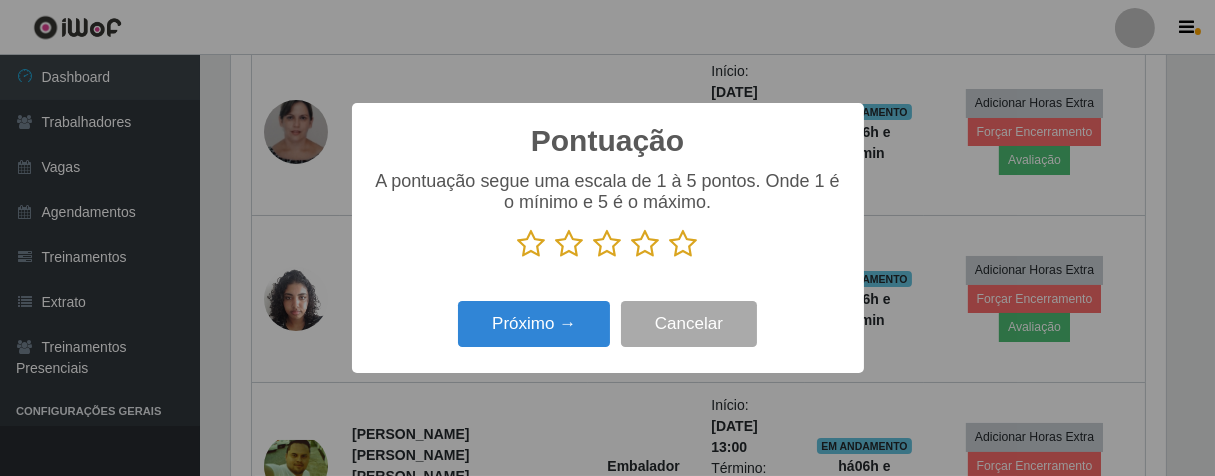 scroll, scrollTop: 999584, scrollLeft: 999064, axis: both 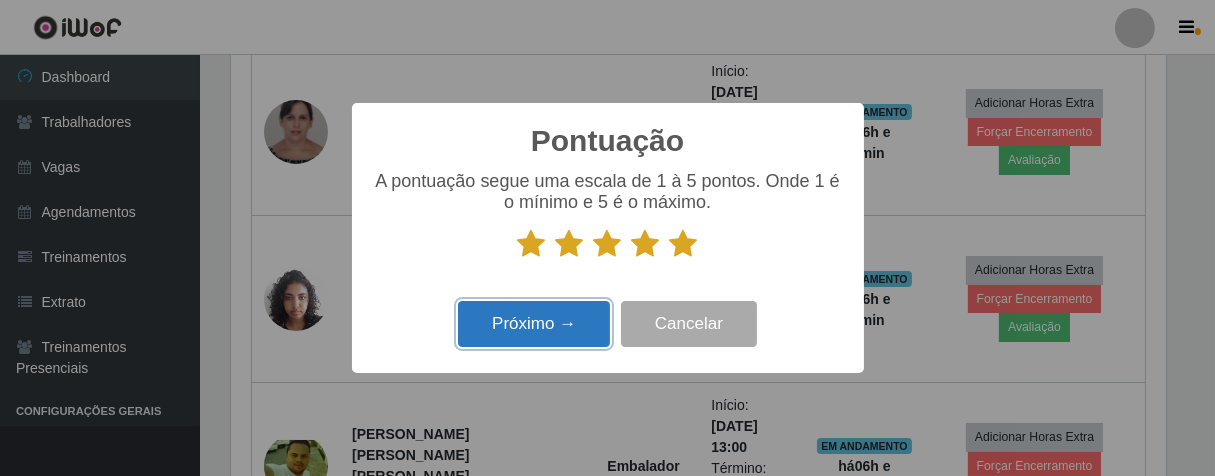 click on "Próximo →" at bounding box center [534, 324] 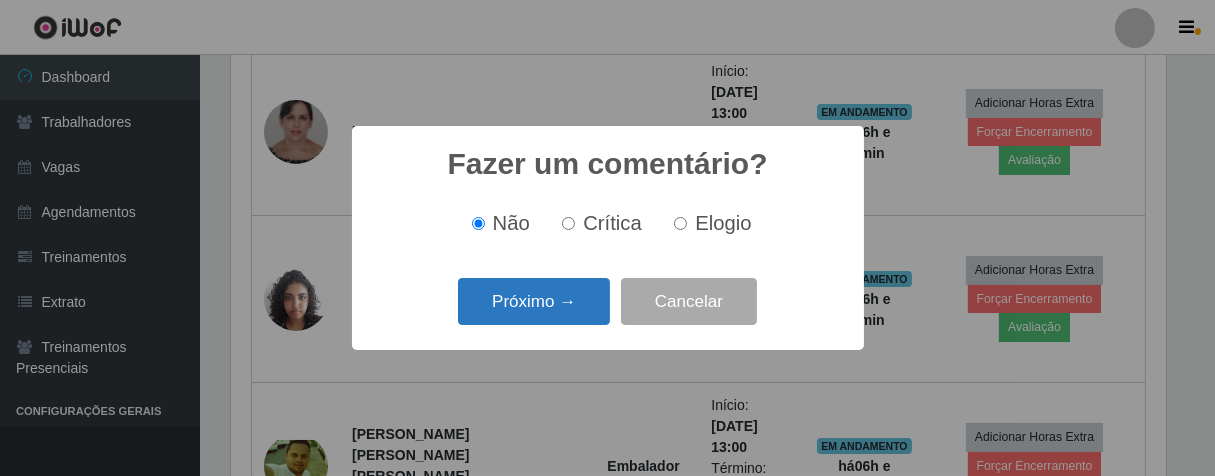 click on "Próximo →" at bounding box center [534, 301] 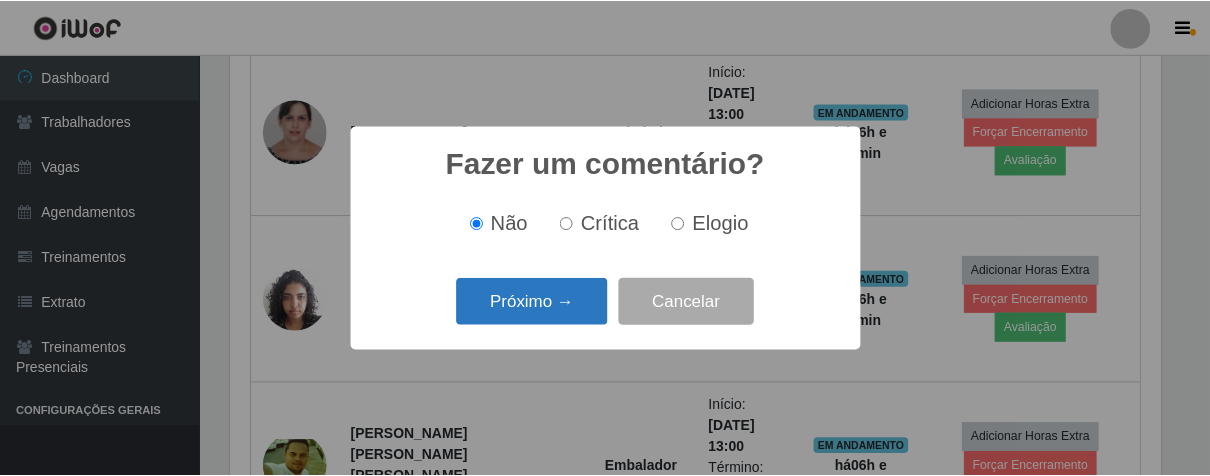 scroll, scrollTop: 999584, scrollLeft: 999064, axis: both 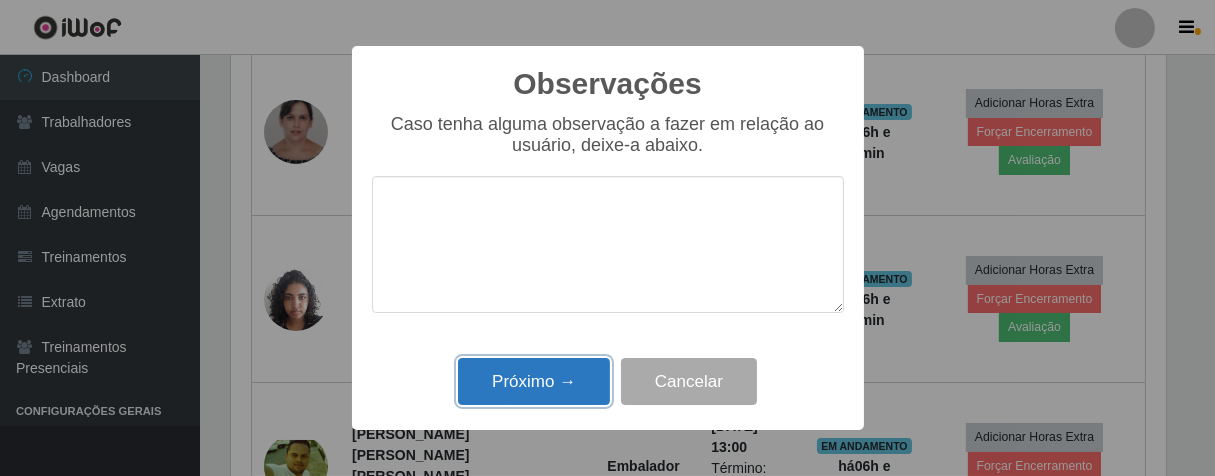 click on "Próximo →" at bounding box center (534, 381) 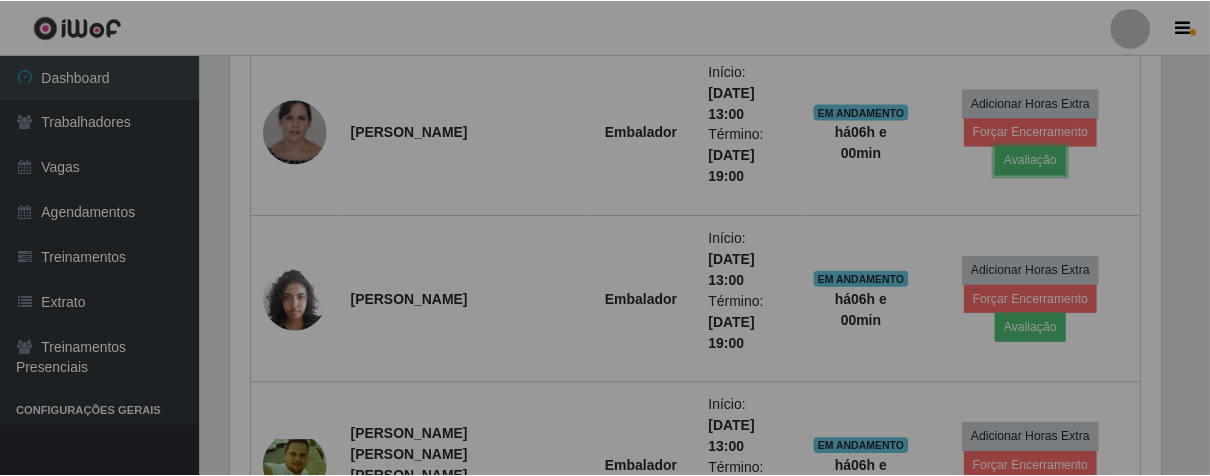 scroll, scrollTop: 999584, scrollLeft: 999051, axis: both 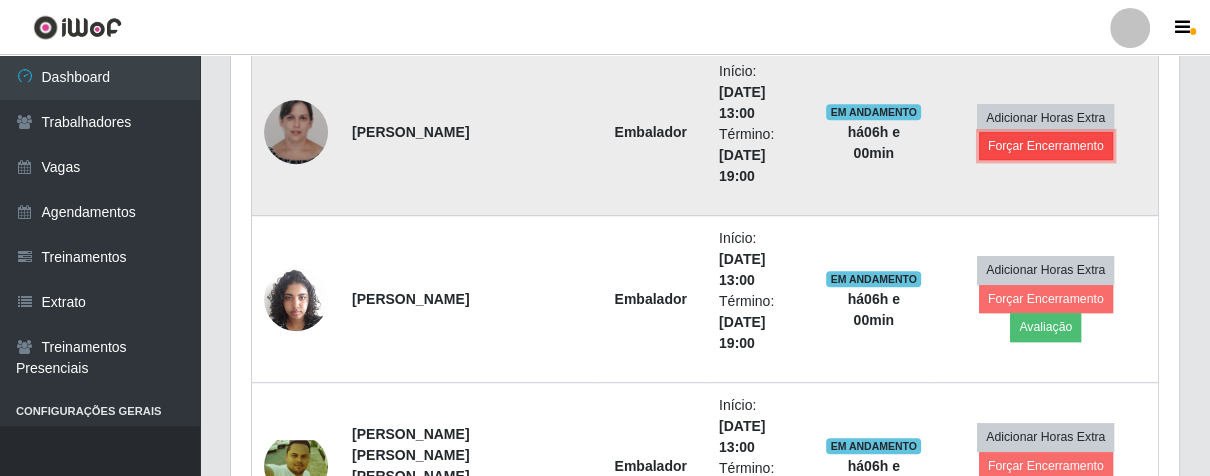 click on "Forçar Encerramento" at bounding box center (1046, 146) 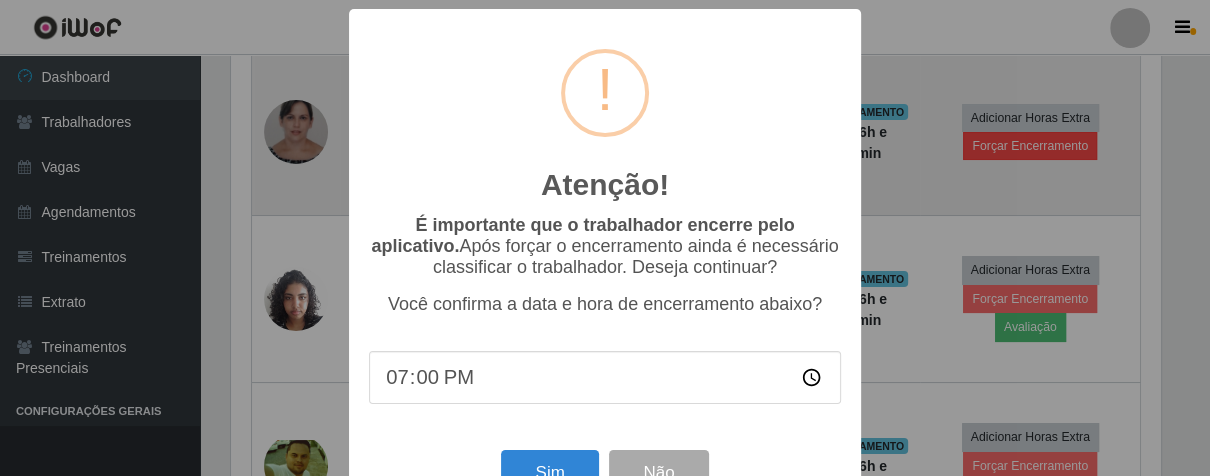 scroll, scrollTop: 999584, scrollLeft: 999064, axis: both 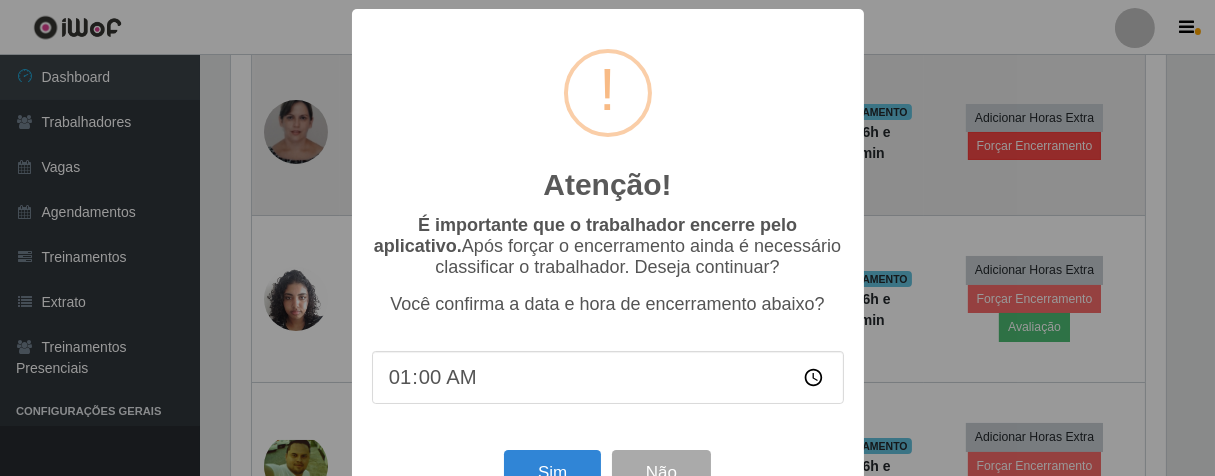 type on "19:00" 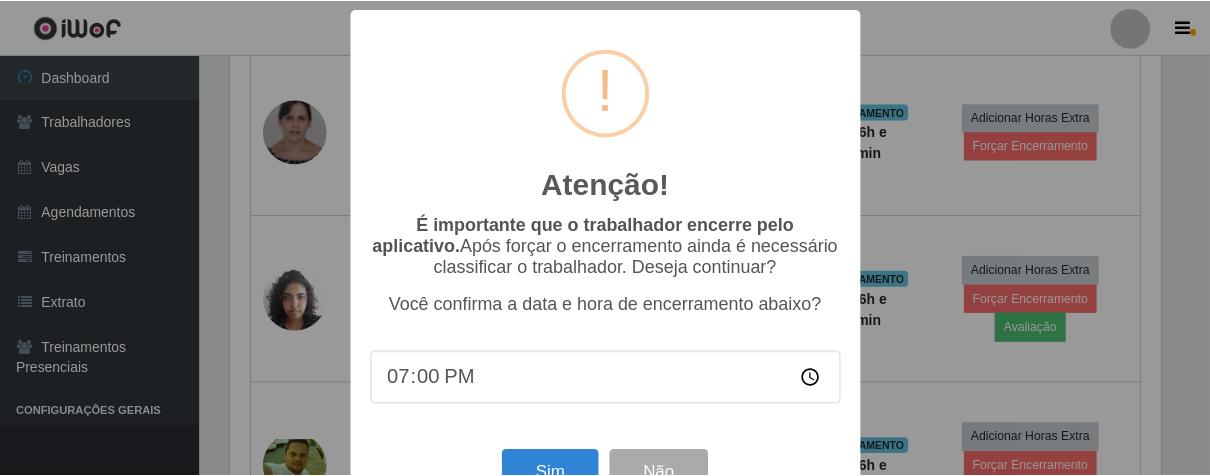 scroll, scrollTop: 69, scrollLeft: 0, axis: vertical 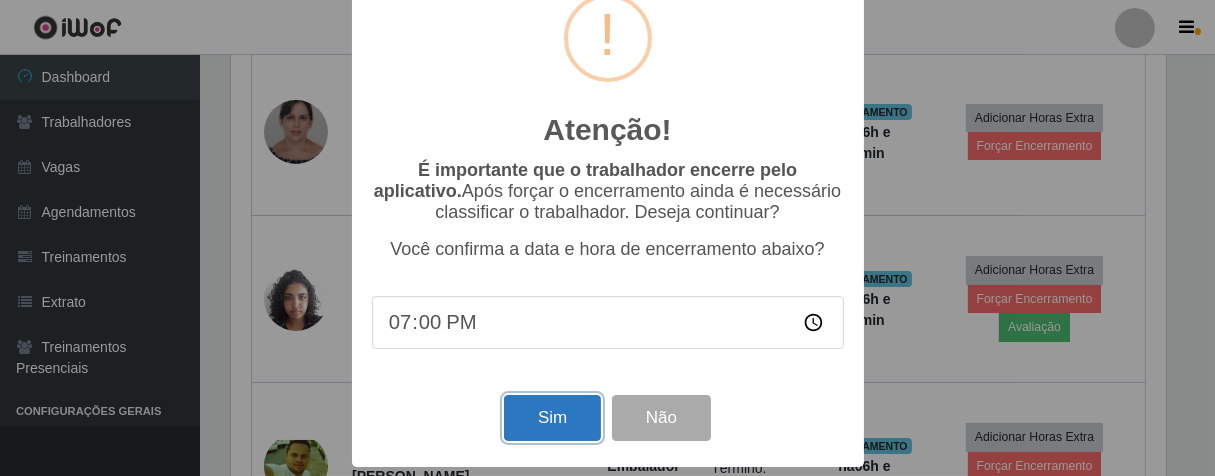 click on "Sim" at bounding box center (552, 418) 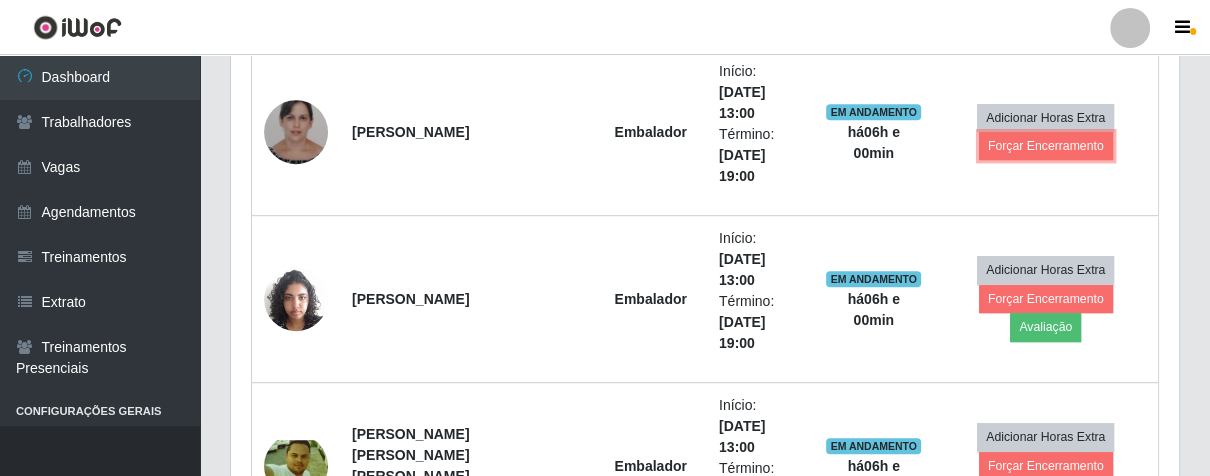 scroll, scrollTop: 999584, scrollLeft: 999051, axis: both 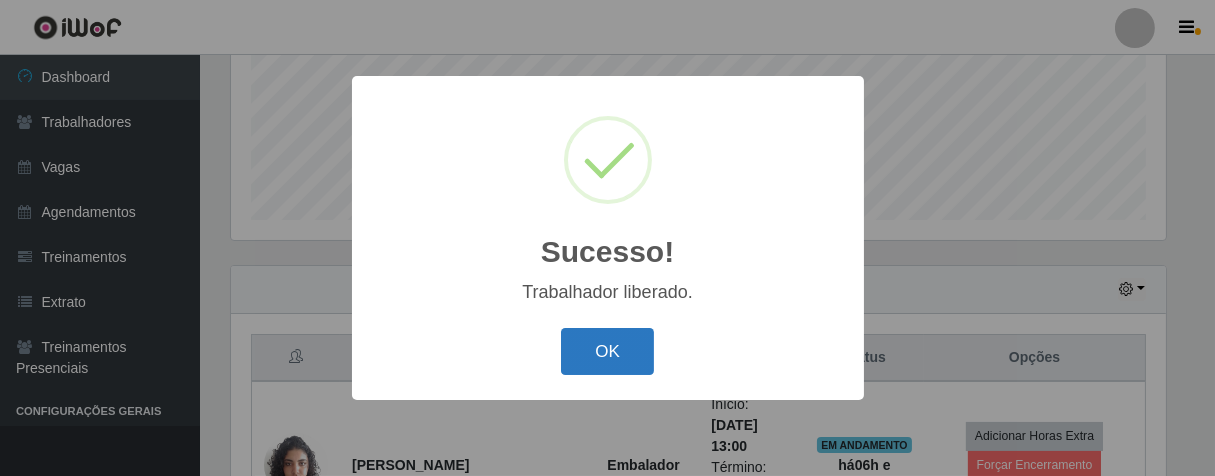 click on "OK" at bounding box center [607, 351] 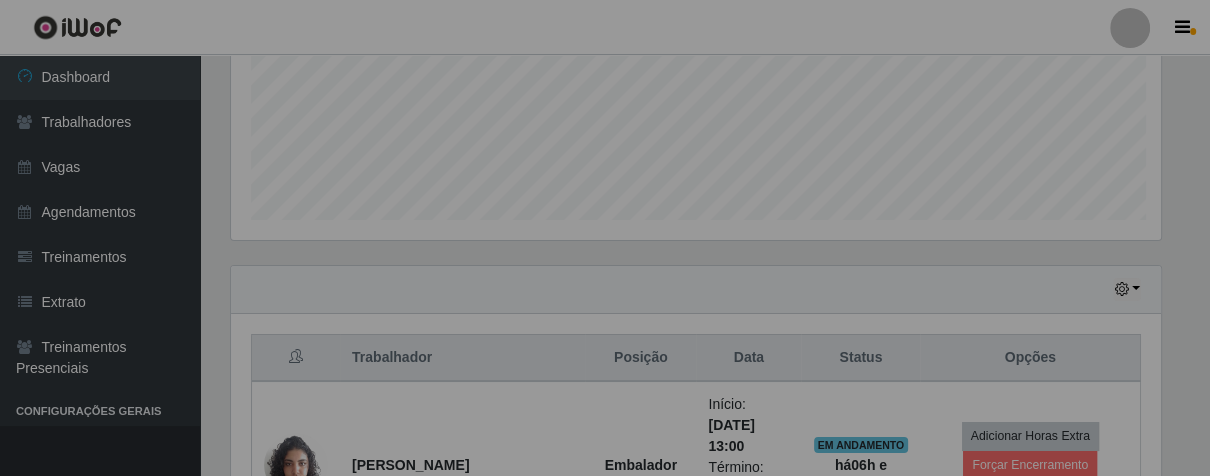 scroll, scrollTop: 999584, scrollLeft: 999051, axis: both 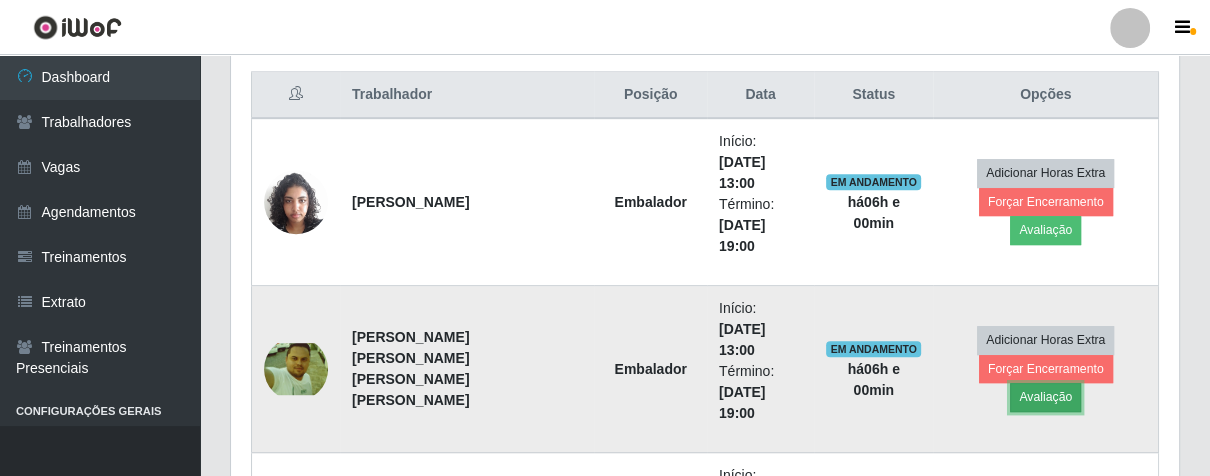 click on "Avaliação" at bounding box center [1045, 397] 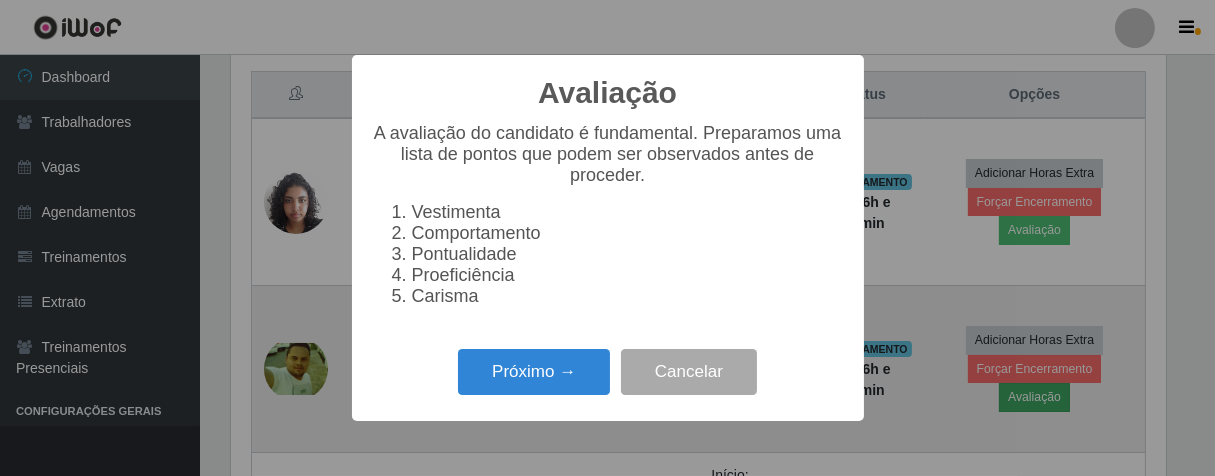 scroll, scrollTop: 999584, scrollLeft: 999064, axis: both 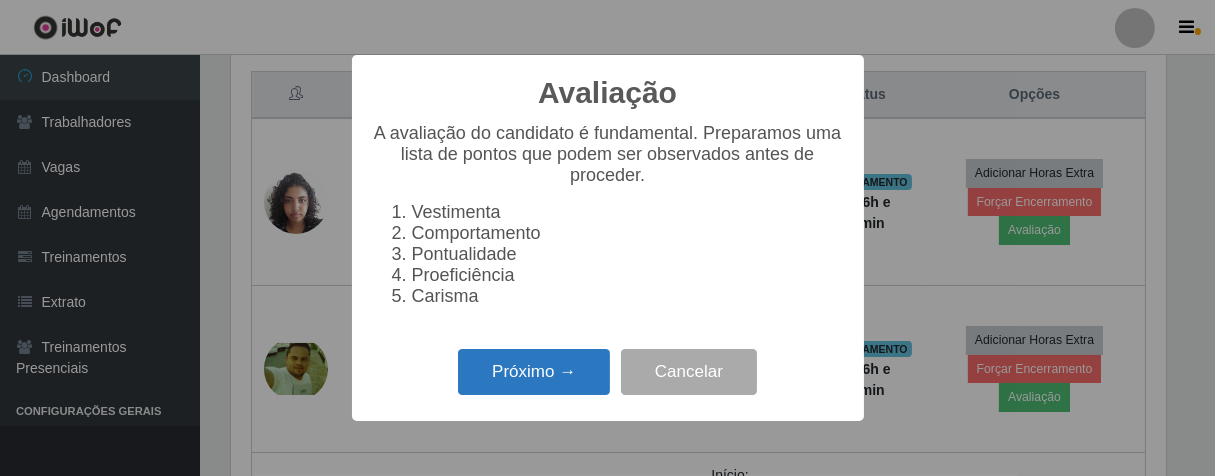 click on "Próximo →" at bounding box center (534, 372) 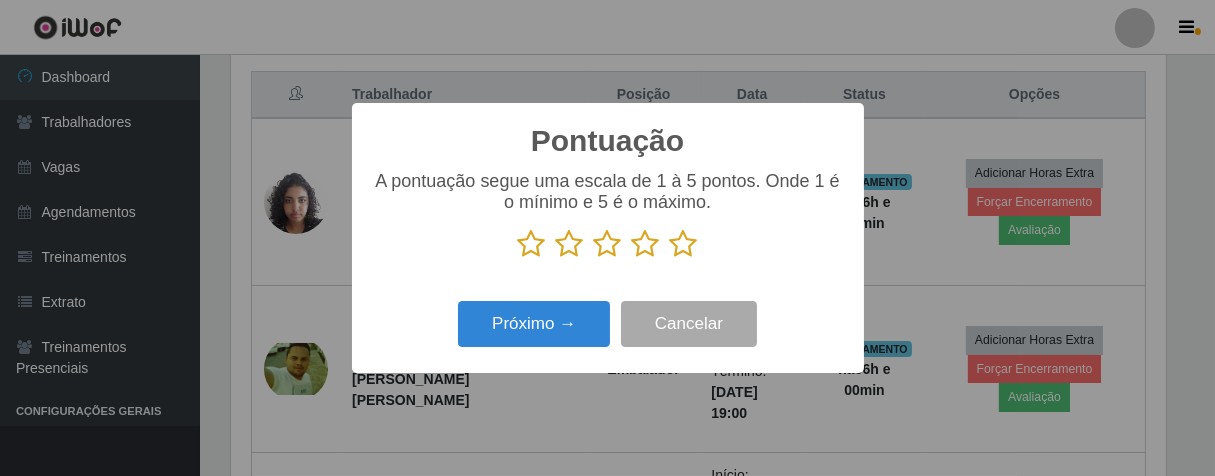 click at bounding box center [684, 244] 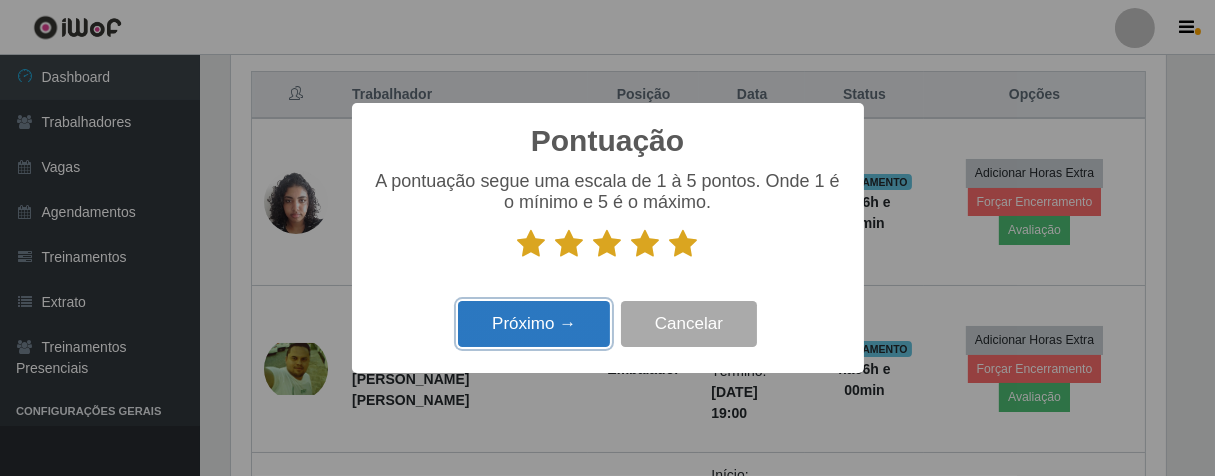 click on "Próximo →" at bounding box center (534, 324) 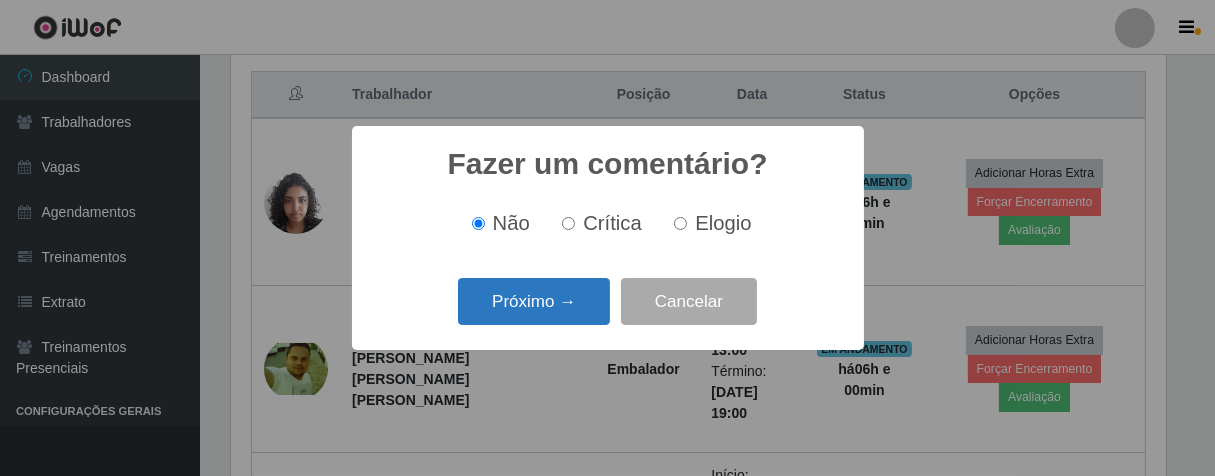 click on "Próximo →" at bounding box center (534, 301) 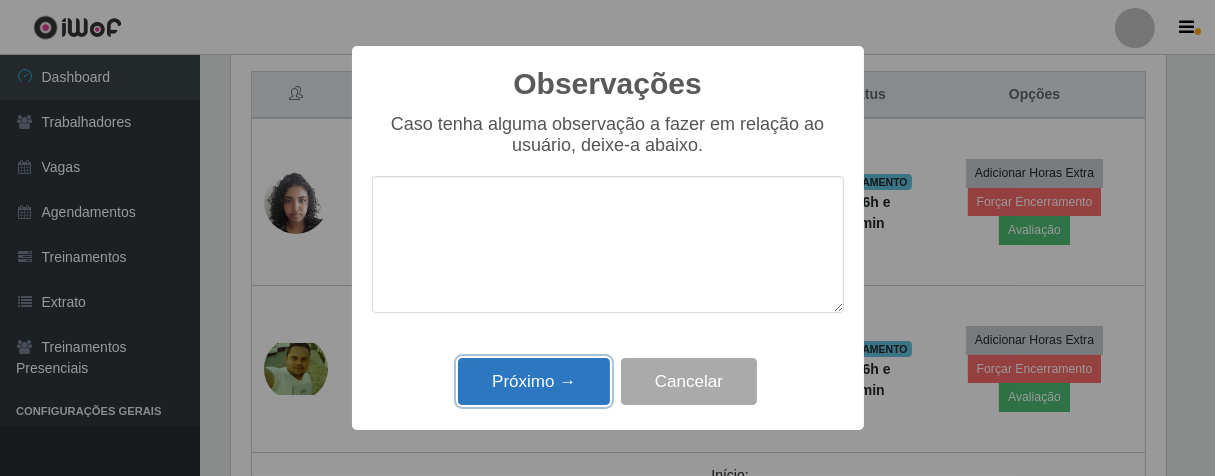 click on "Próximo →" at bounding box center (534, 381) 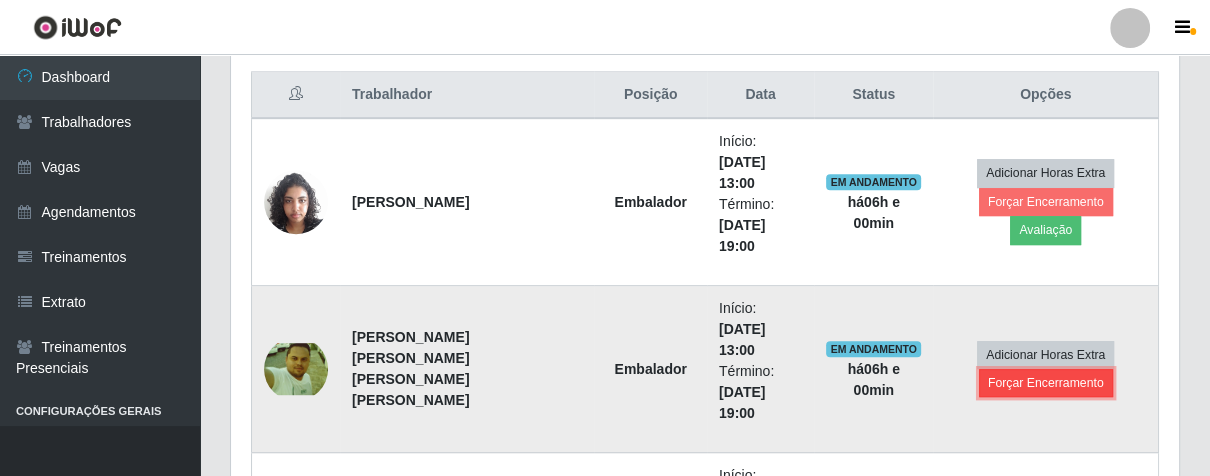 click on "Forçar Encerramento" at bounding box center [1046, 383] 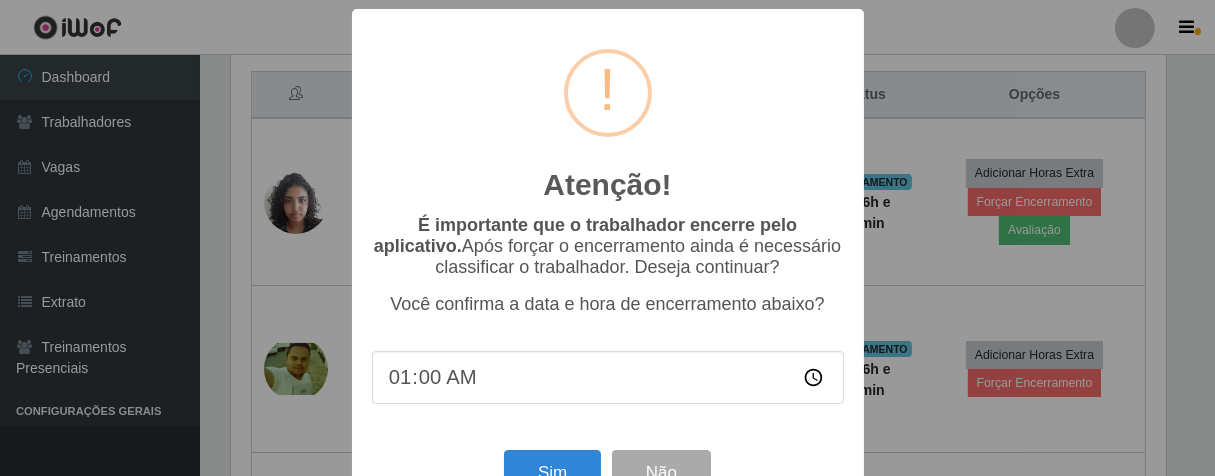 type on "19:00" 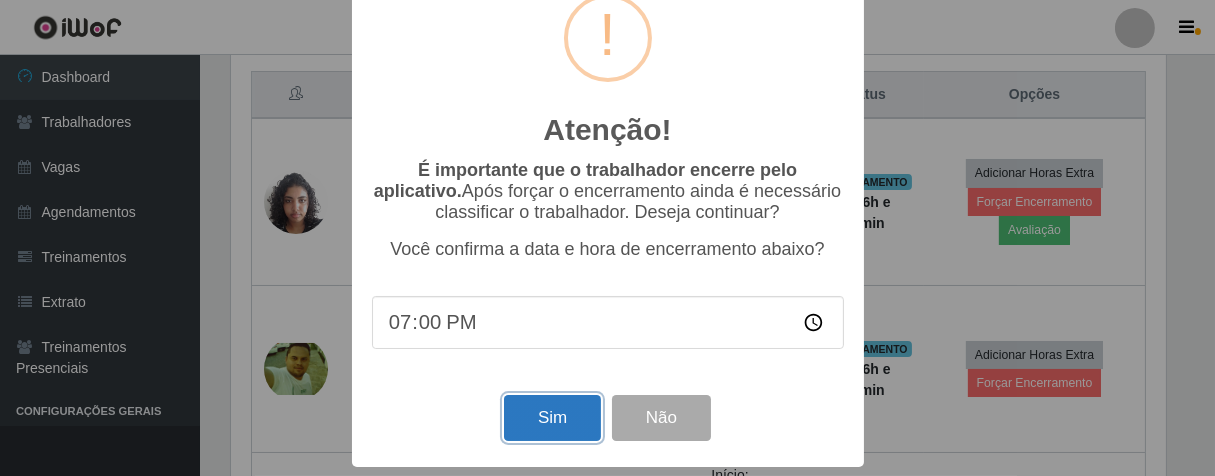 click on "Sim" at bounding box center (552, 418) 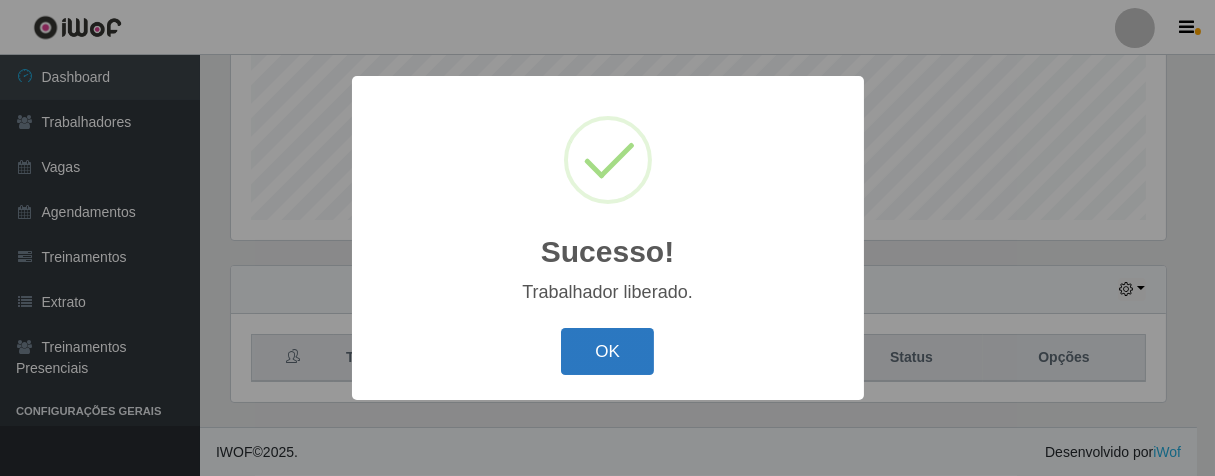 click on "OK" at bounding box center [607, 351] 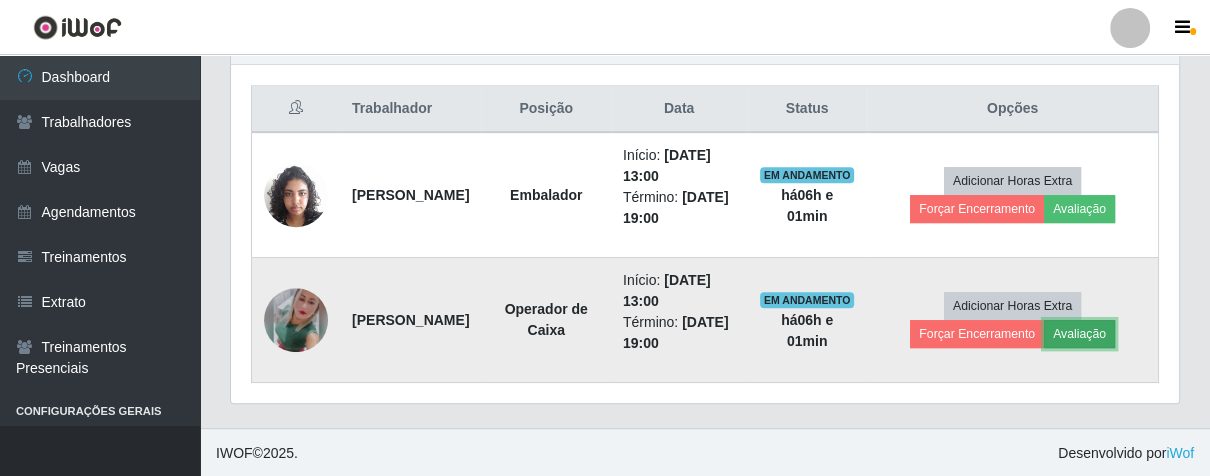 click on "Avaliação" at bounding box center [1079, 334] 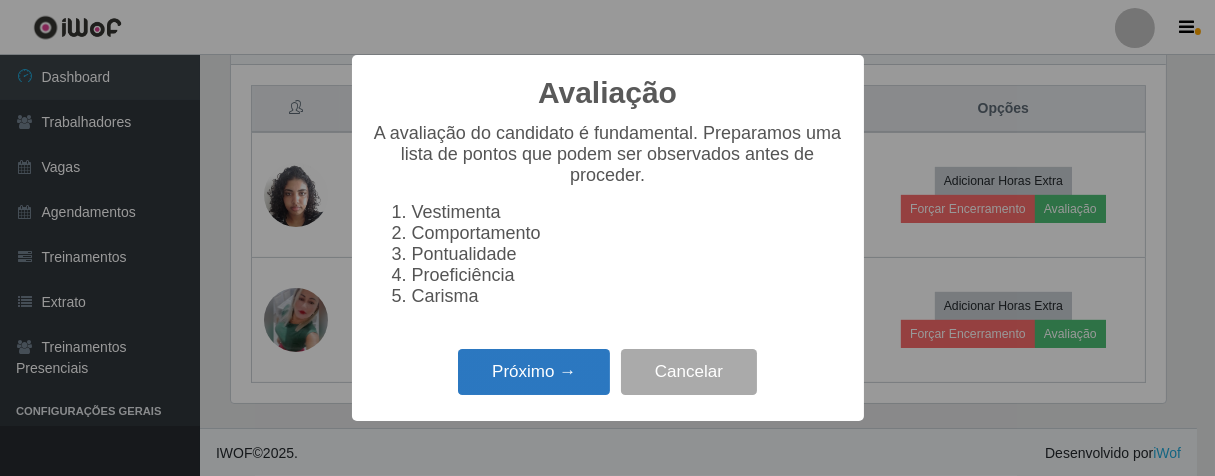 click on "Próximo →" at bounding box center (534, 372) 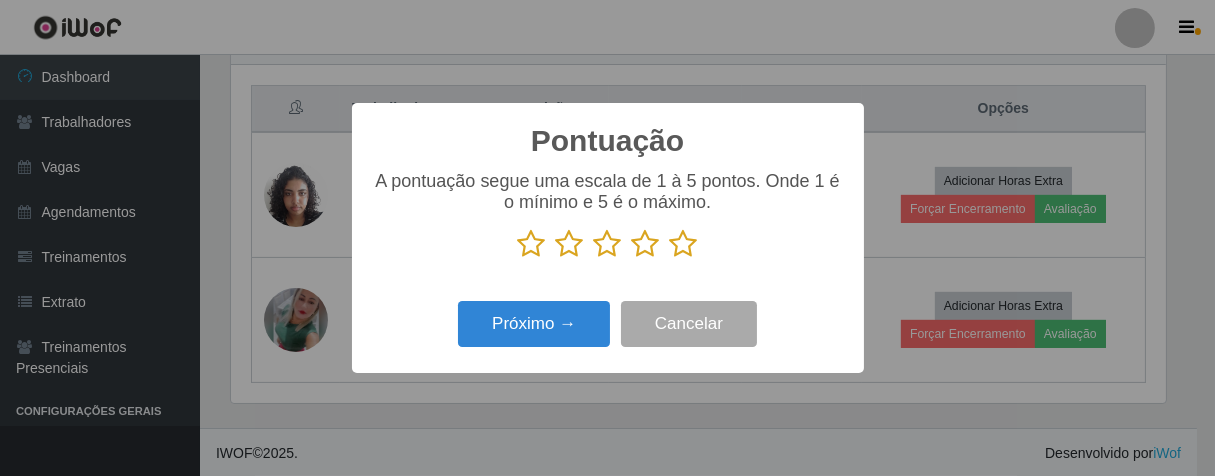 click at bounding box center [684, 244] 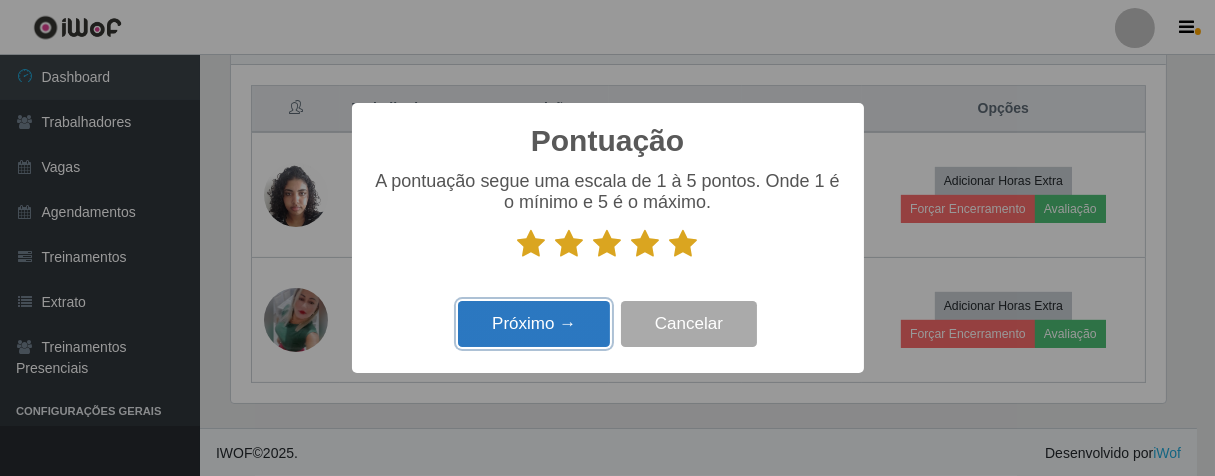 click on "Próximo →" at bounding box center [534, 324] 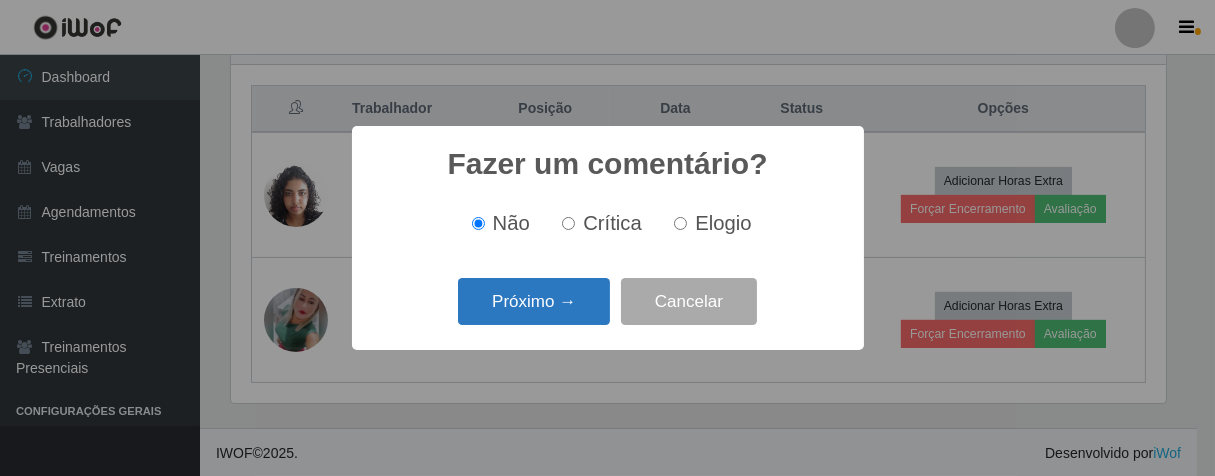 click on "Próximo →" at bounding box center (534, 301) 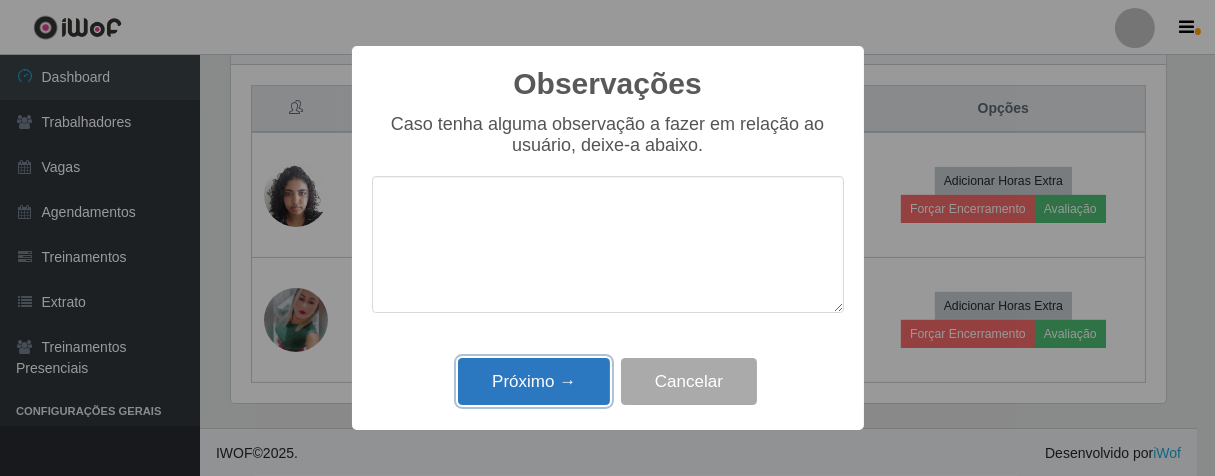 click on "Próximo →" at bounding box center (534, 381) 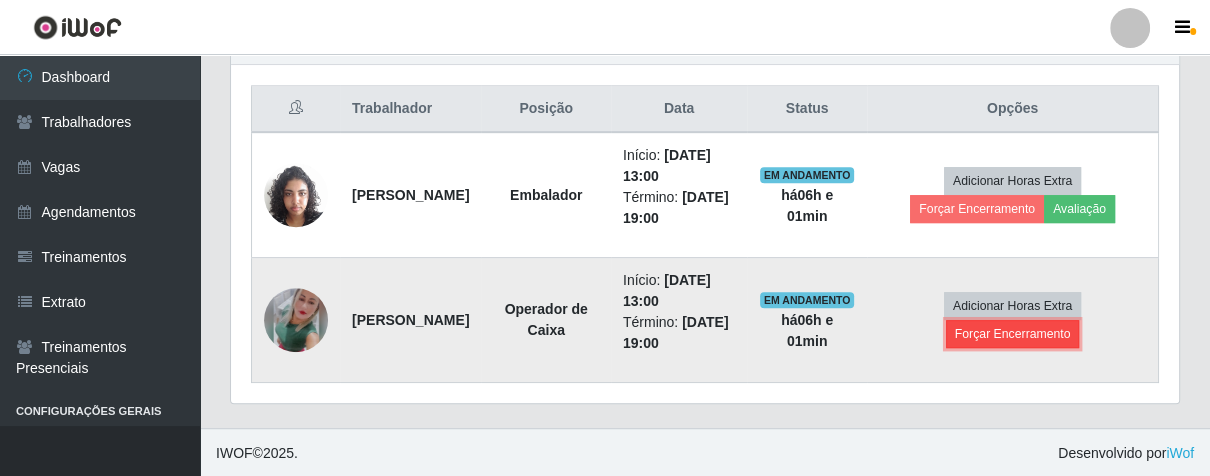 click on "Forçar Encerramento" at bounding box center (1013, 334) 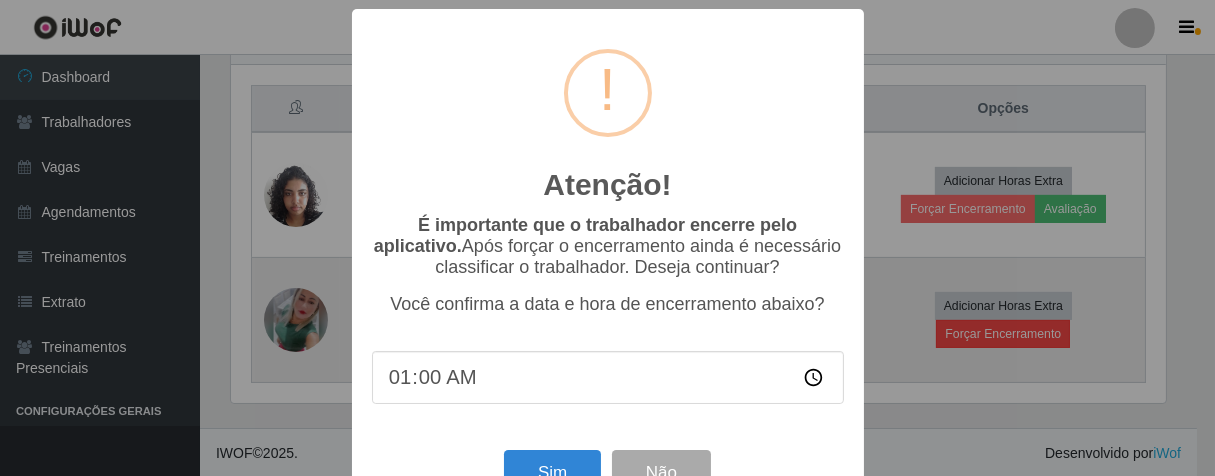 type on "19:00" 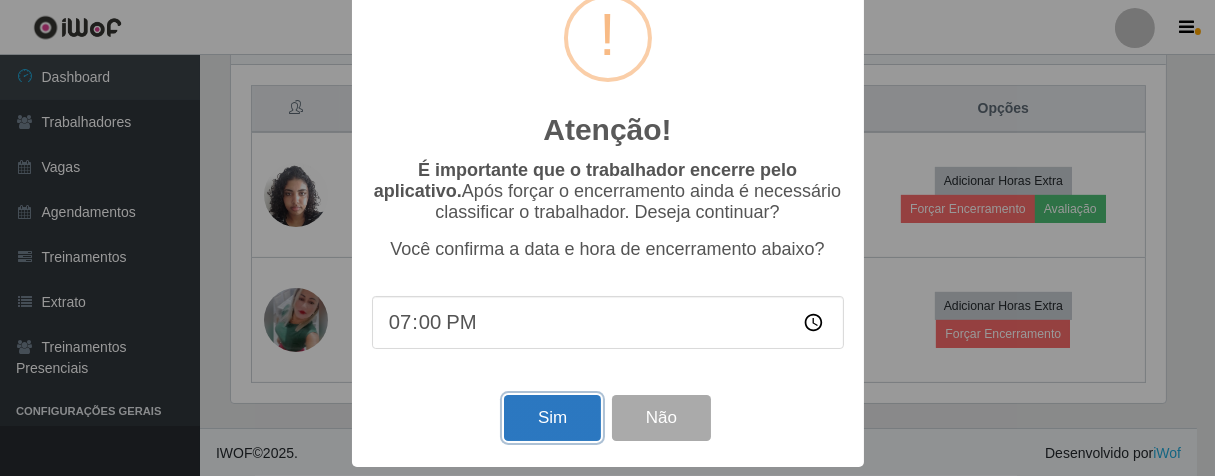 click on "Sim" at bounding box center (552, 418) 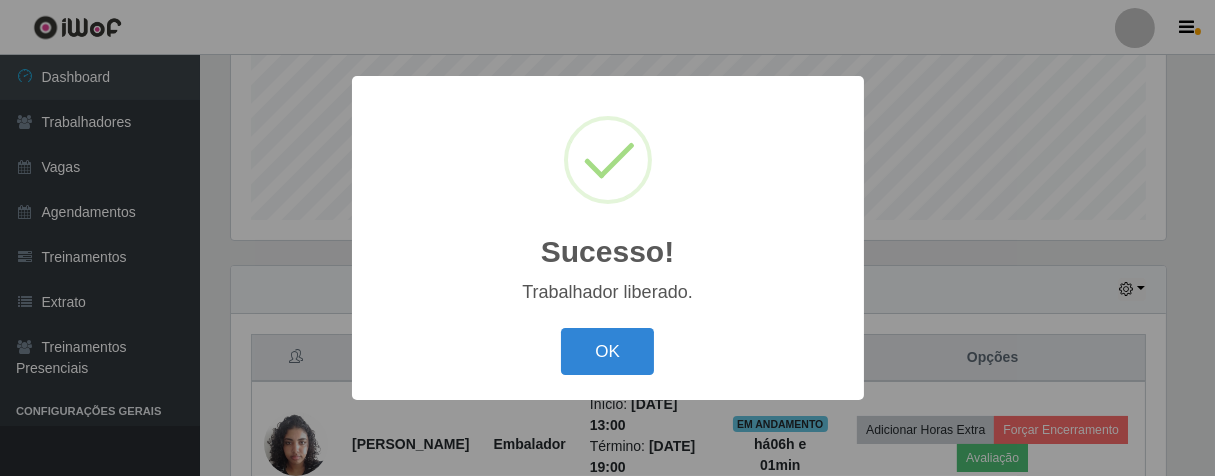 drag, startPoint x: 584, startPoint y: 343, endPoint x: 644, endPoint y: 310, distance: 68.47627 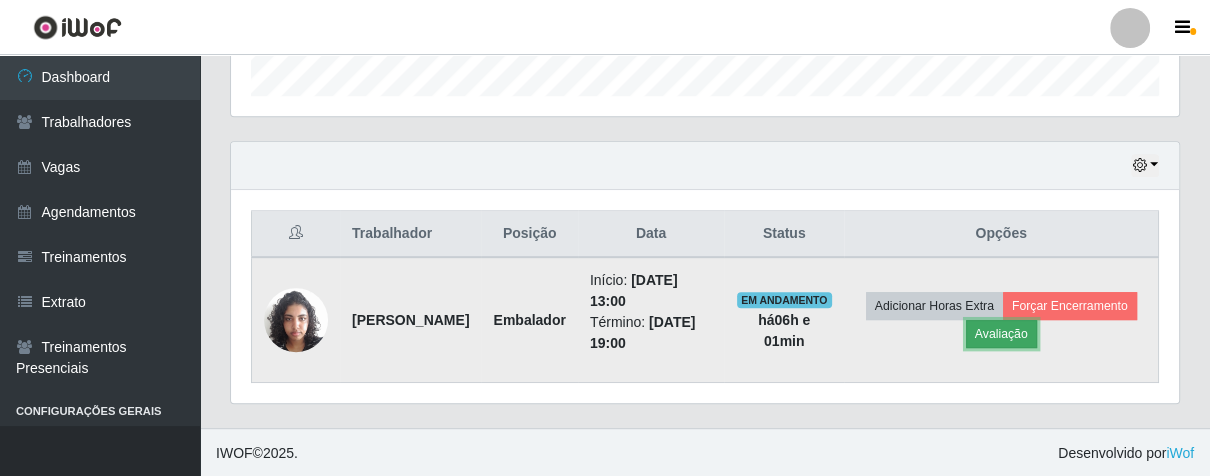 click on "Avaliação" at bounding box center (1001, 334) 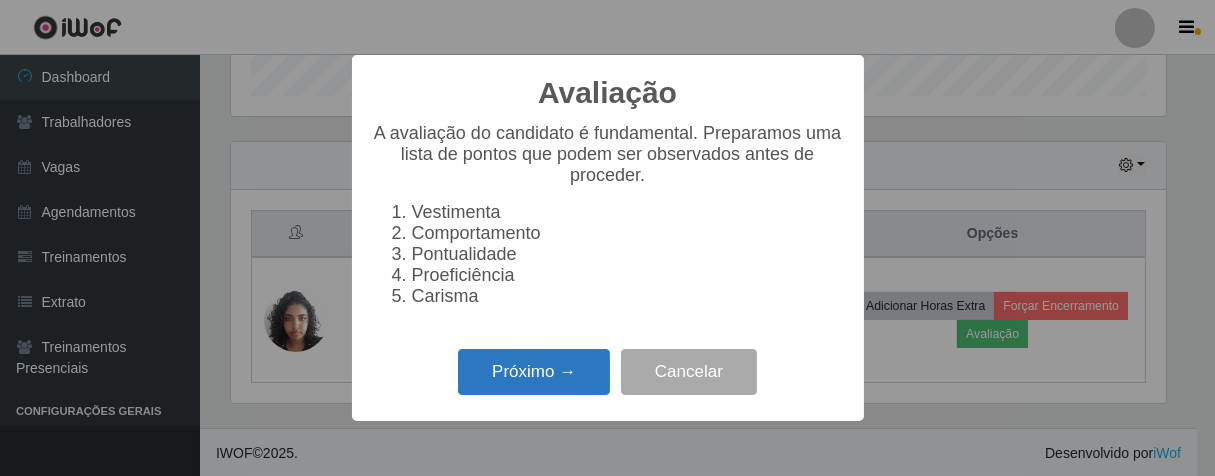 drag, startPoint x: 548, startPoint y: 383, endPoint x: 552, endPoint y: 373, distance: 10.770329 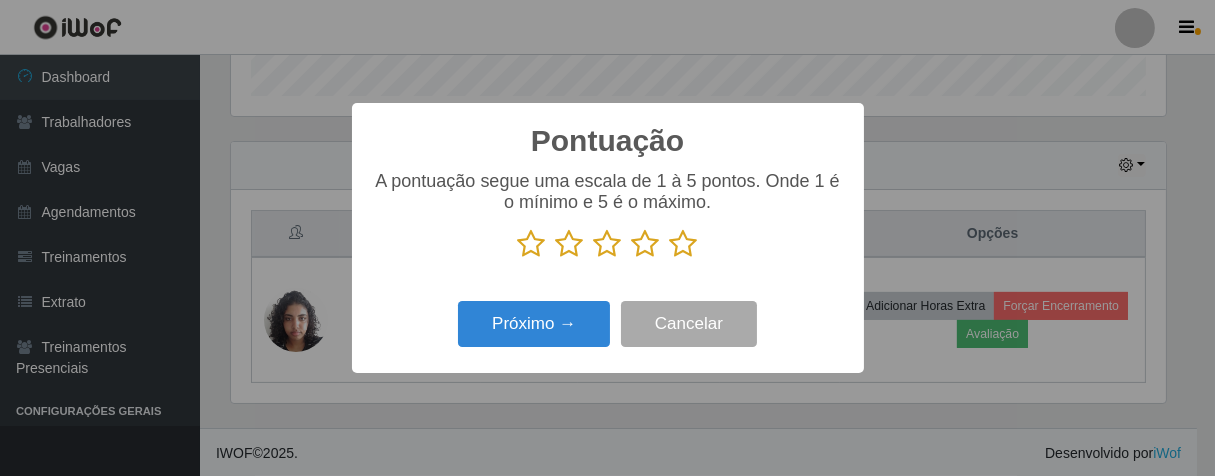 click at bounding box center (608, 244) 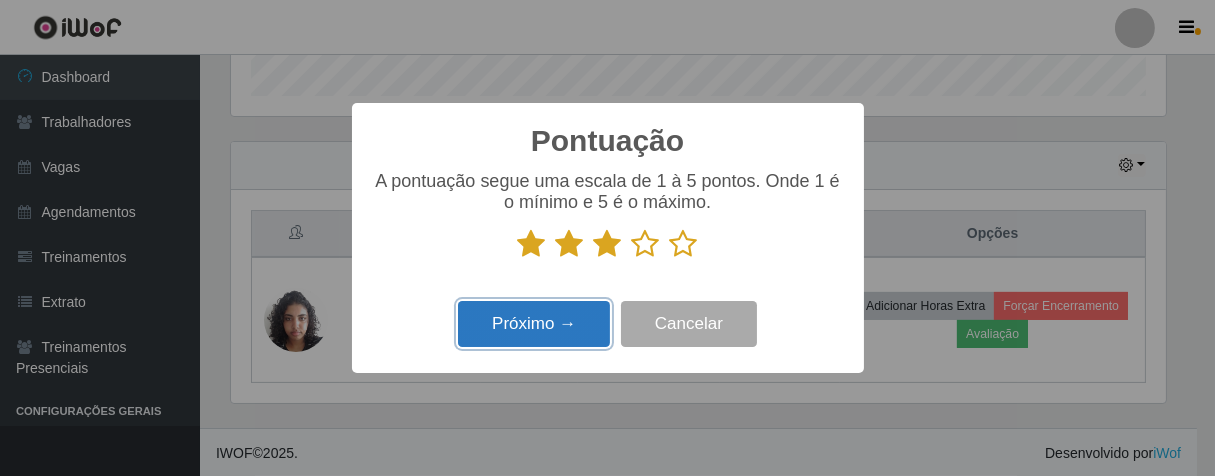 click on "Próximo →" at bounding box center [534, 324] 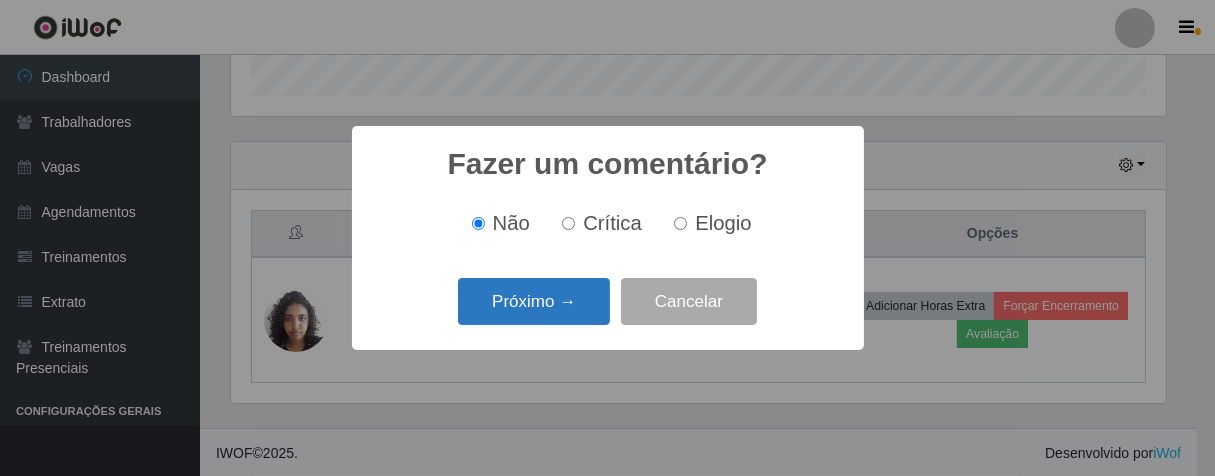 click on "Próximo →" at bounding box center [534, 301] 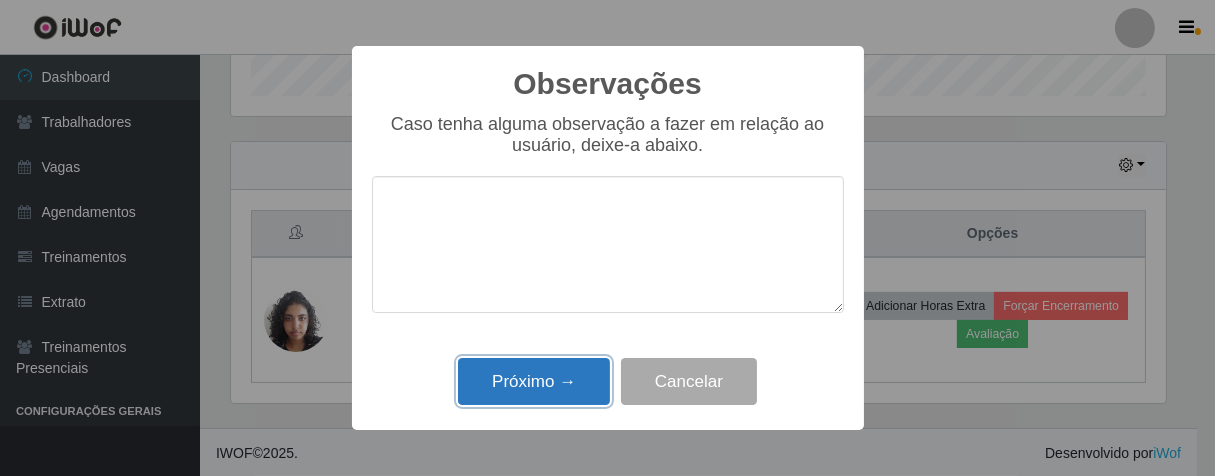 click on "Próximo →" at bounding box center [534, 381] 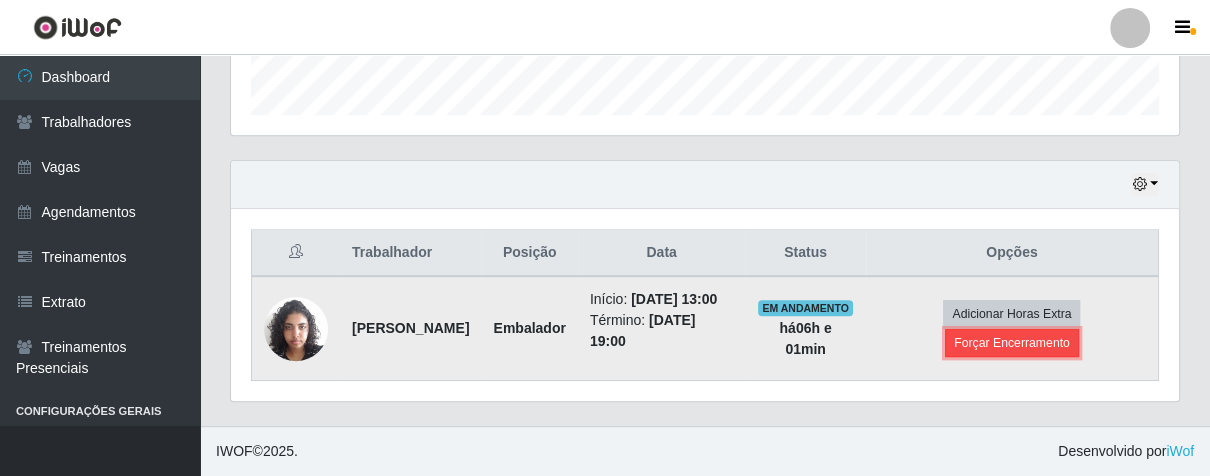 click on "Forçar Encerramento" at bounding box center (1012, 343) 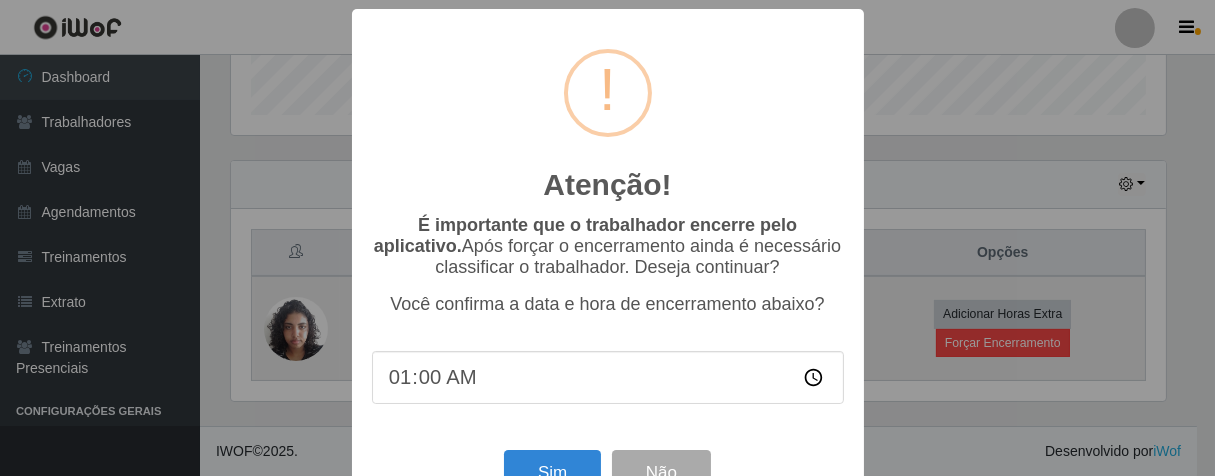 type on "19:00" 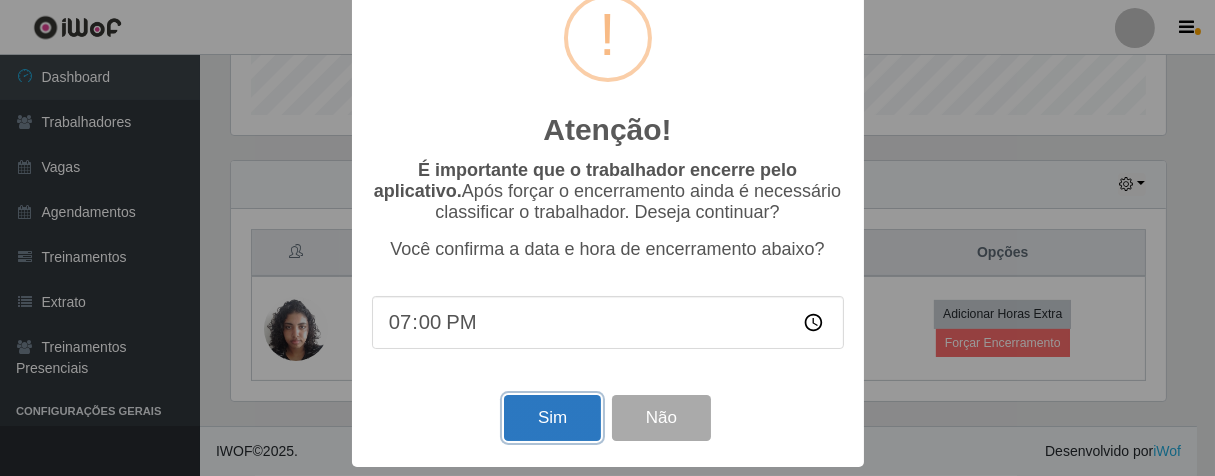 click on "Sim" at bounding box center [552, 418] 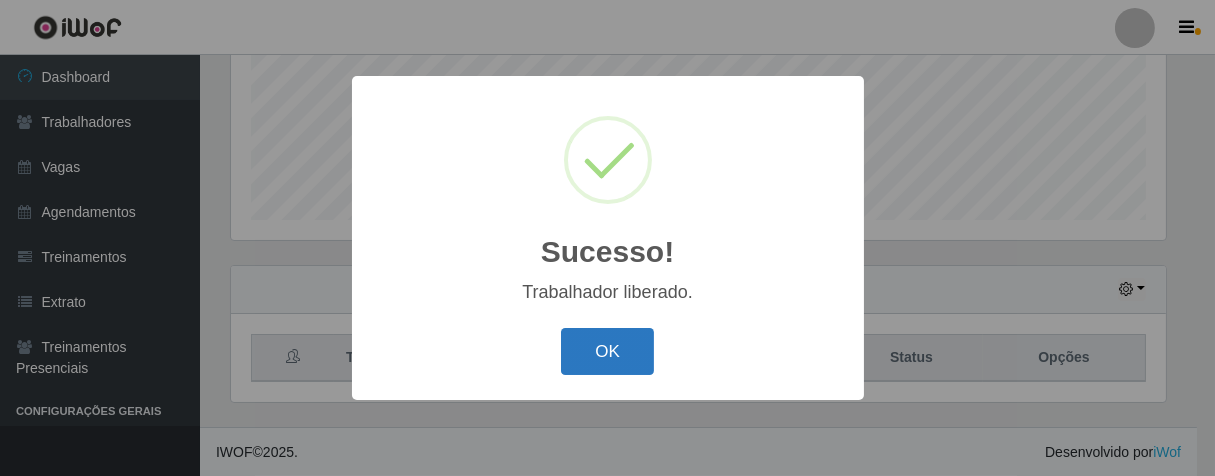 click on "OK" at bounding box center (607, 351) 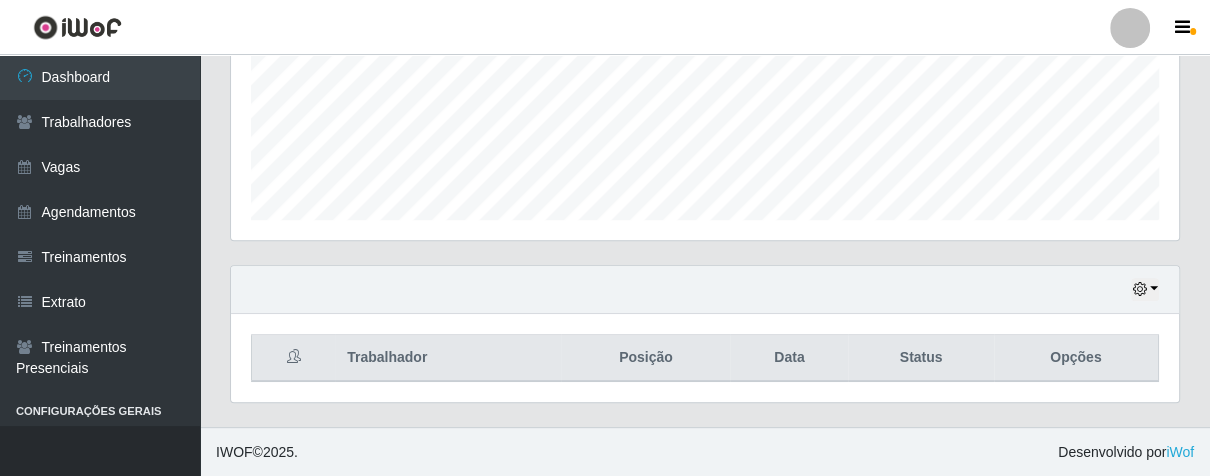 click on "Agendamentos Day Month 03/06 Agendamentos 27" at bounding box center [705, 32] 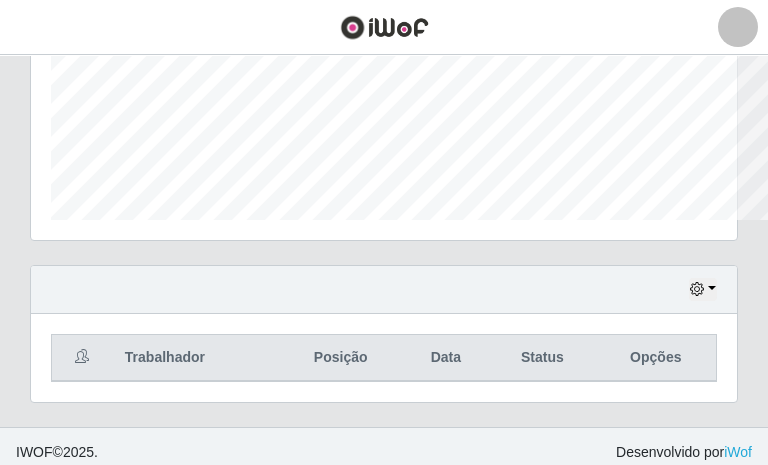 scroll, scrollTop: 414, scrollLeft: 705, axis: both 